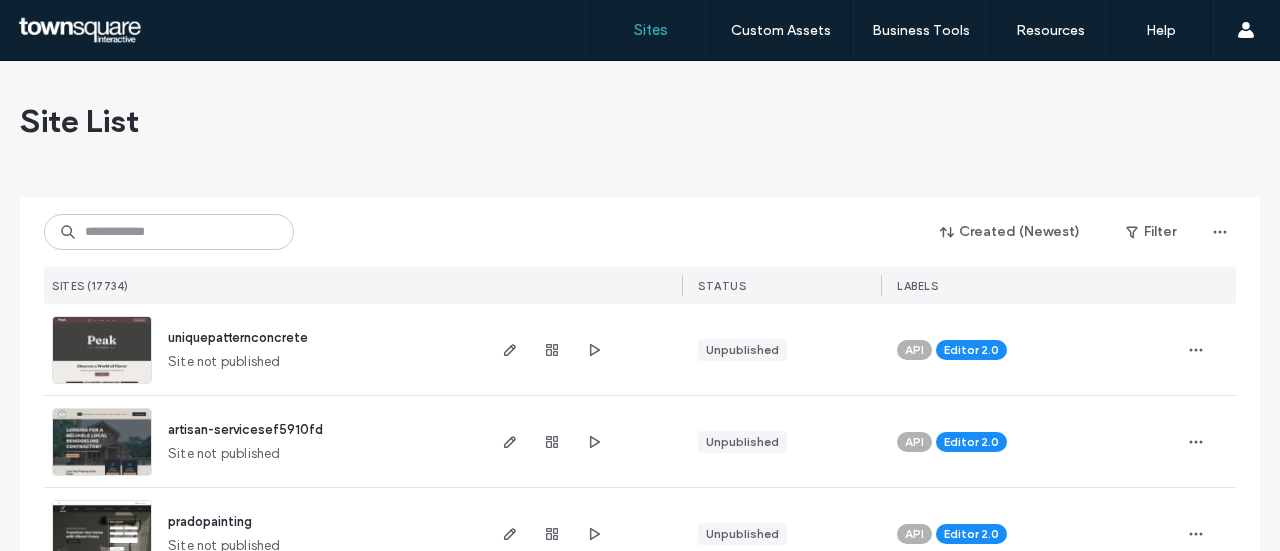 scroll, scrollTop: 0, scrollLeft: 0, axis: both 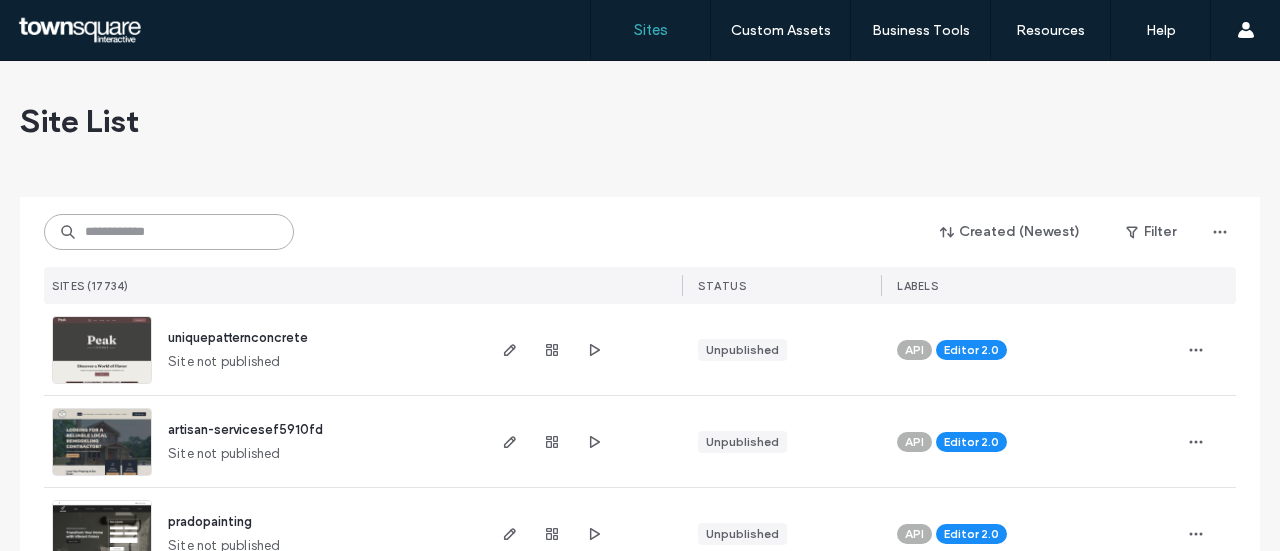click at bounding box center [169, 232] 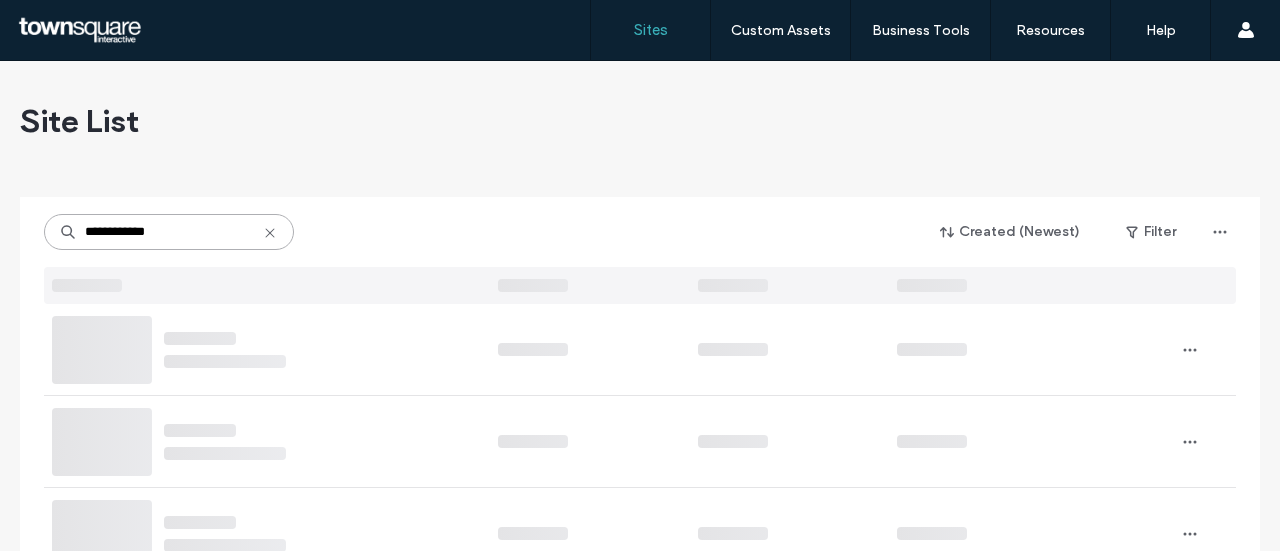 type on "**********" 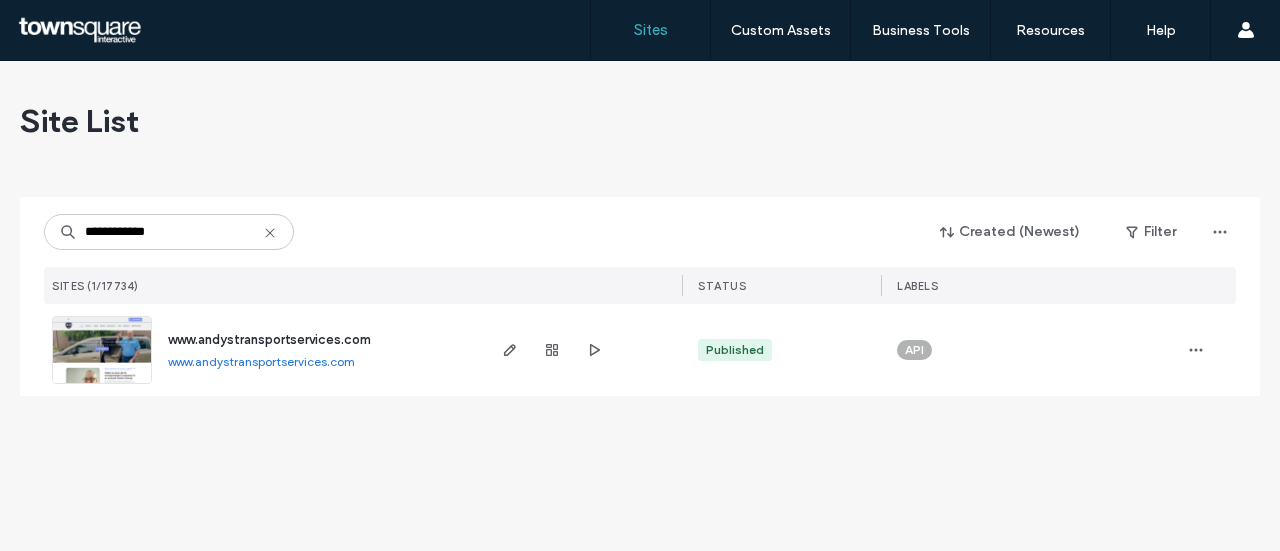 click on "www.andystransportservices.com" at bounding box center [261, 361] 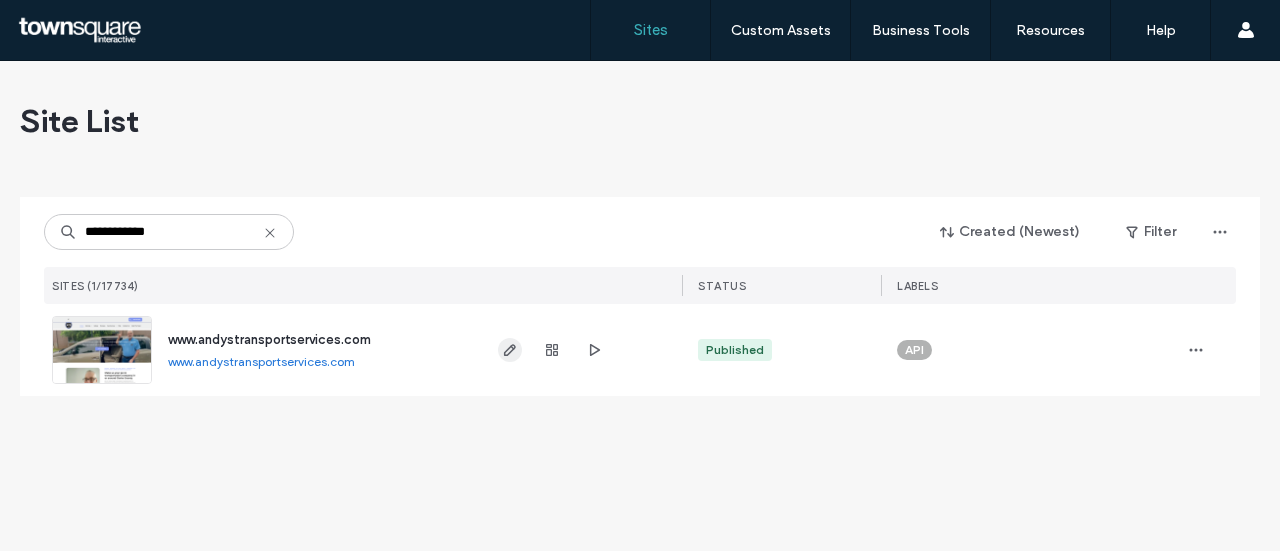 click 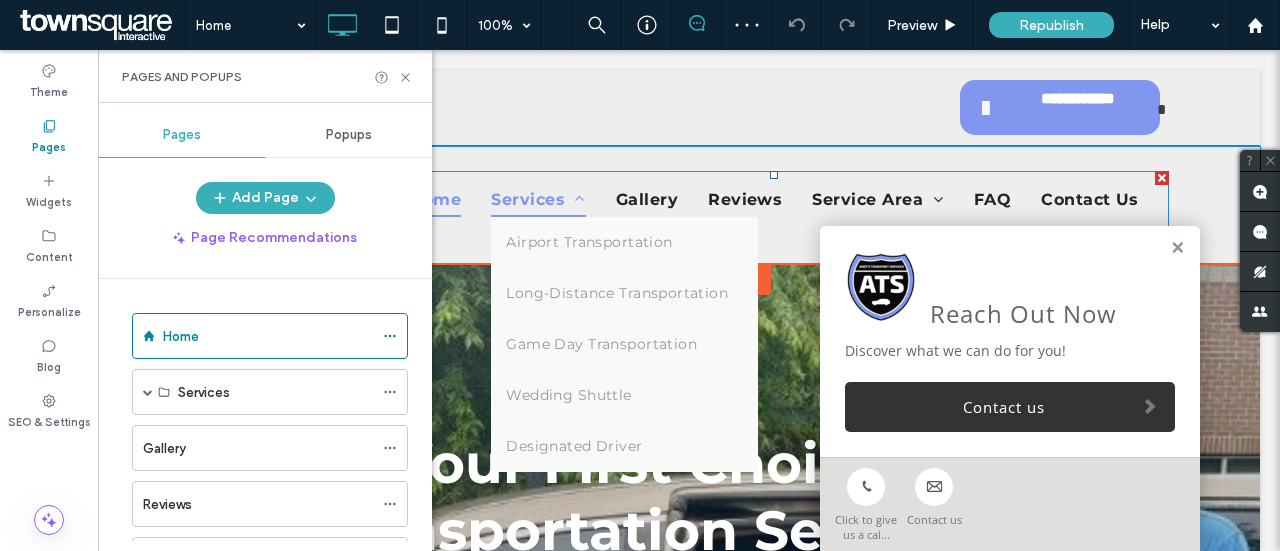 scroll, scrollTop: 0, scrollLeft: 0, axis: both 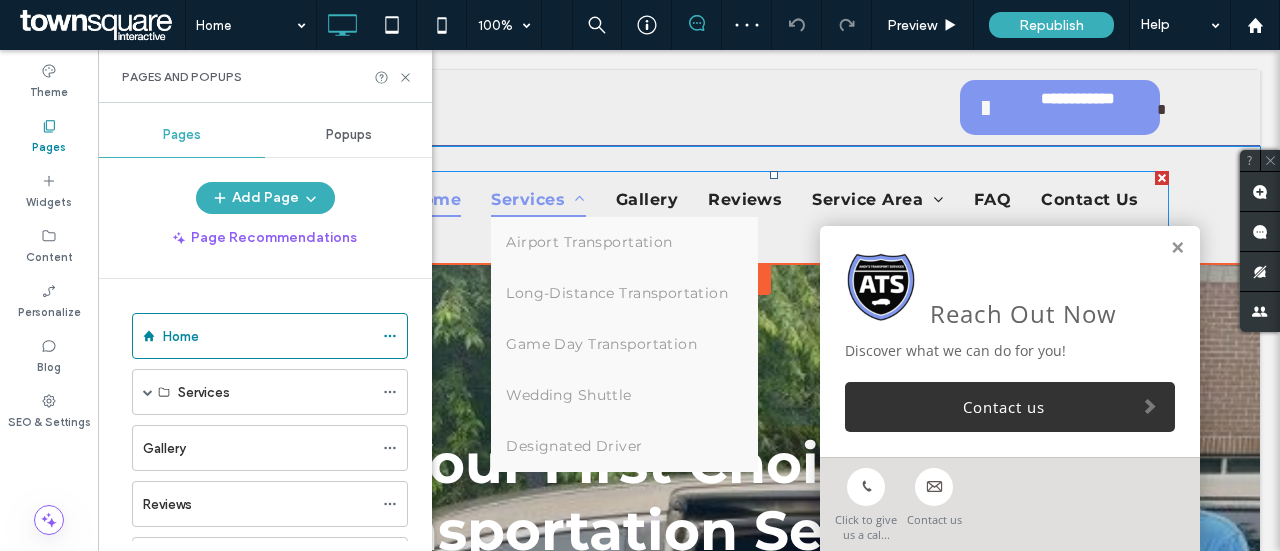 click on "Services" at bounding box center (538, 200) 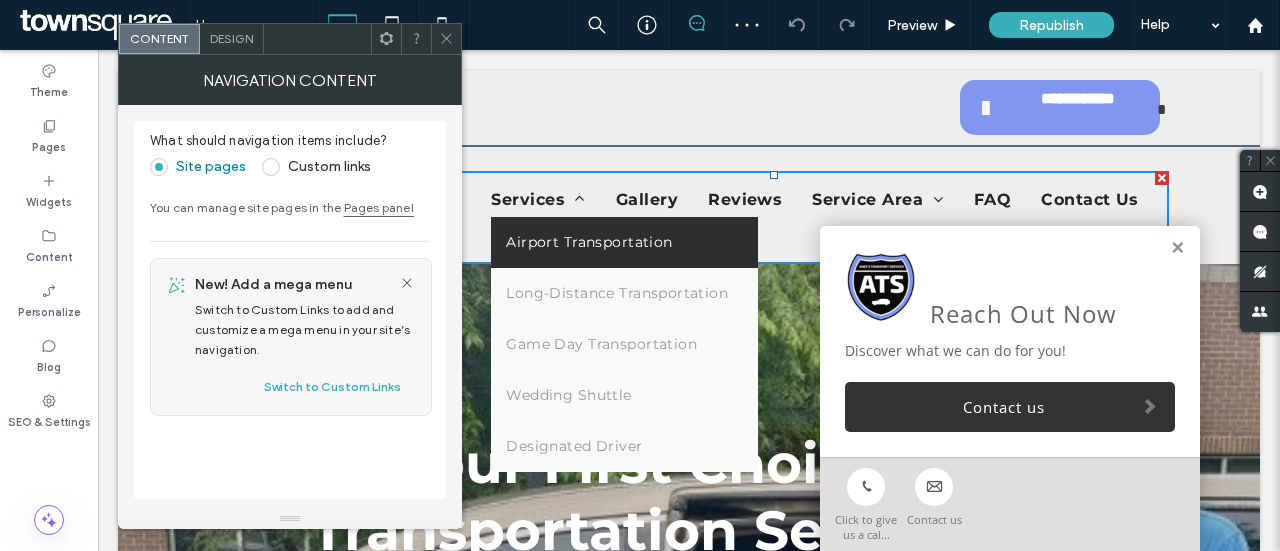 click on "Airport Transportation" at bounding box center [589, 242] 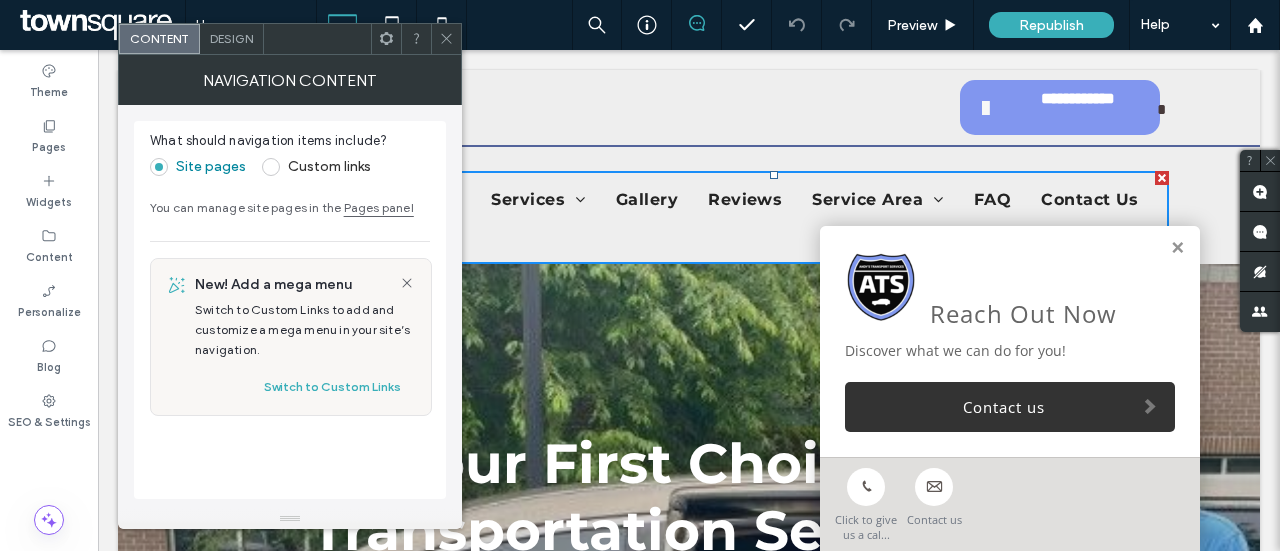 click on "**********" at bounding box center (929, 107) 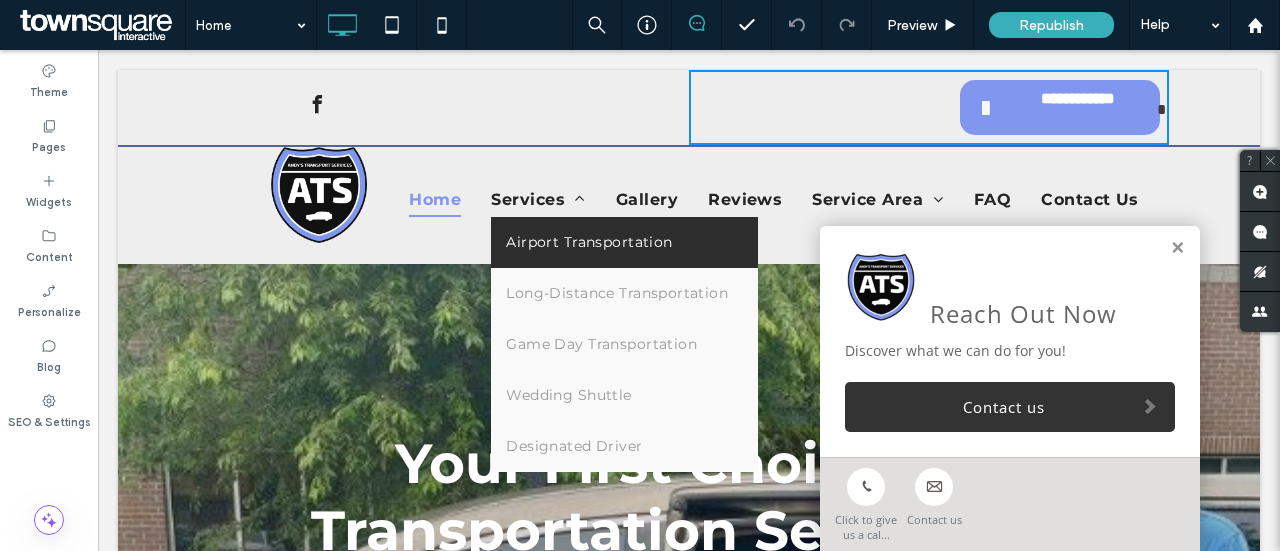 click on "Airport Transportation" at bounding box center [589, 242] 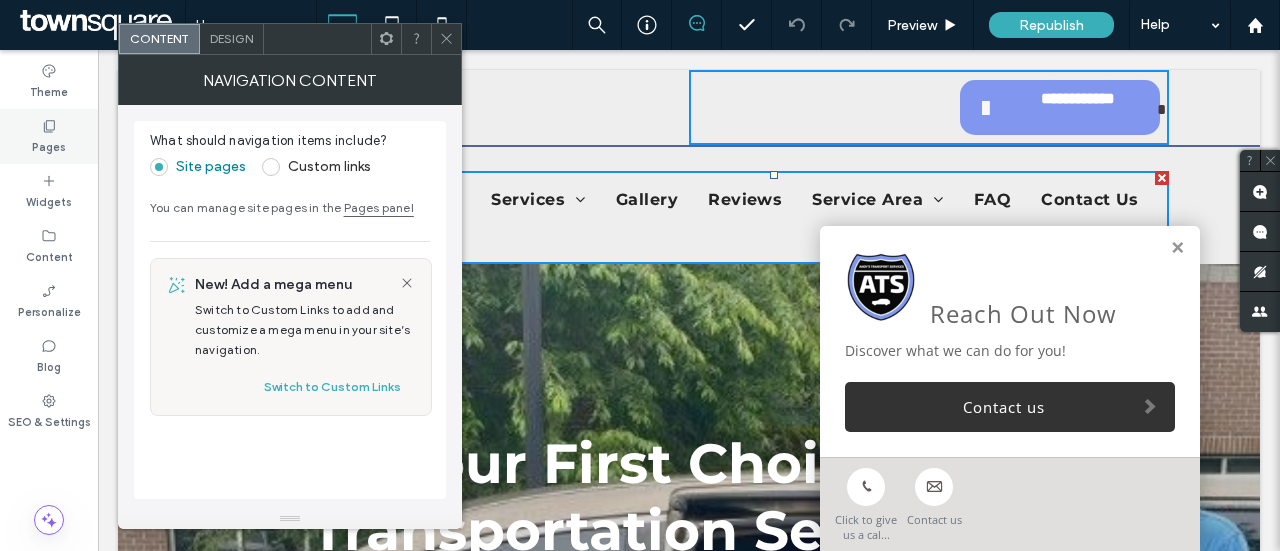 click on "Pages" at bounding box center [49, 145] 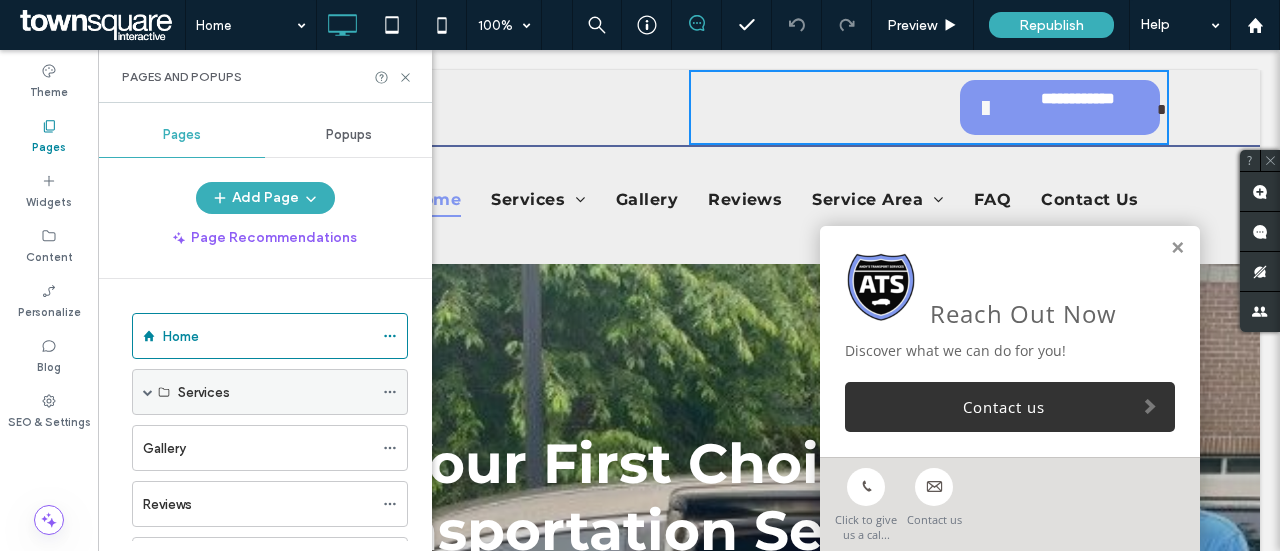click at bounding box center (148, 392) 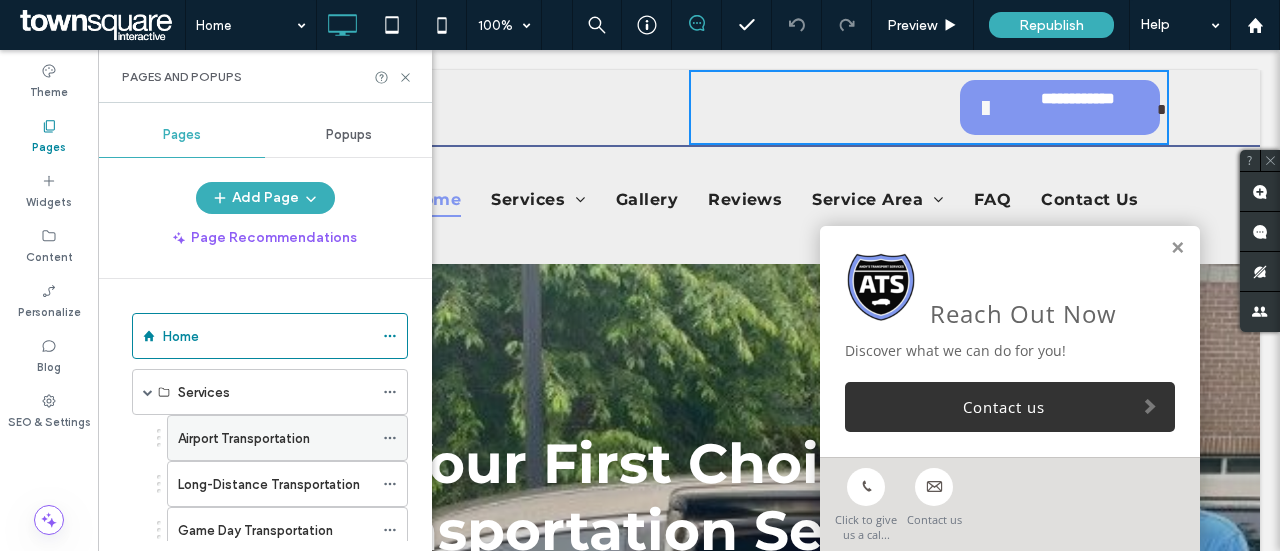 click on "Airport Transportation" at bounding box center (275, 438) 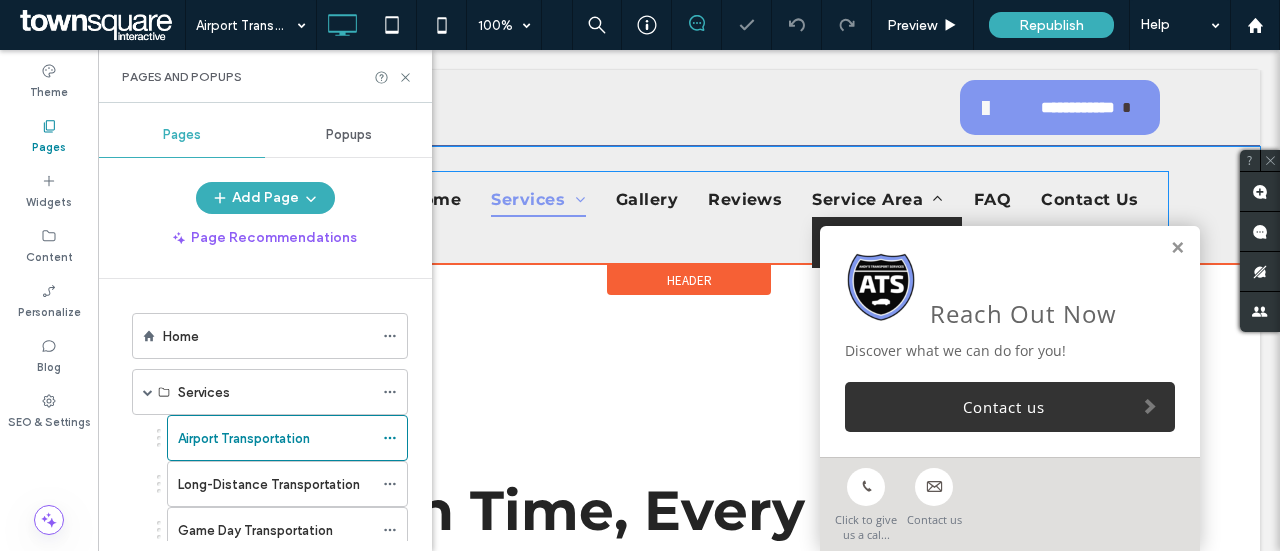 scroll, scrollTop: 0, scrollLeft: 0, axis: both 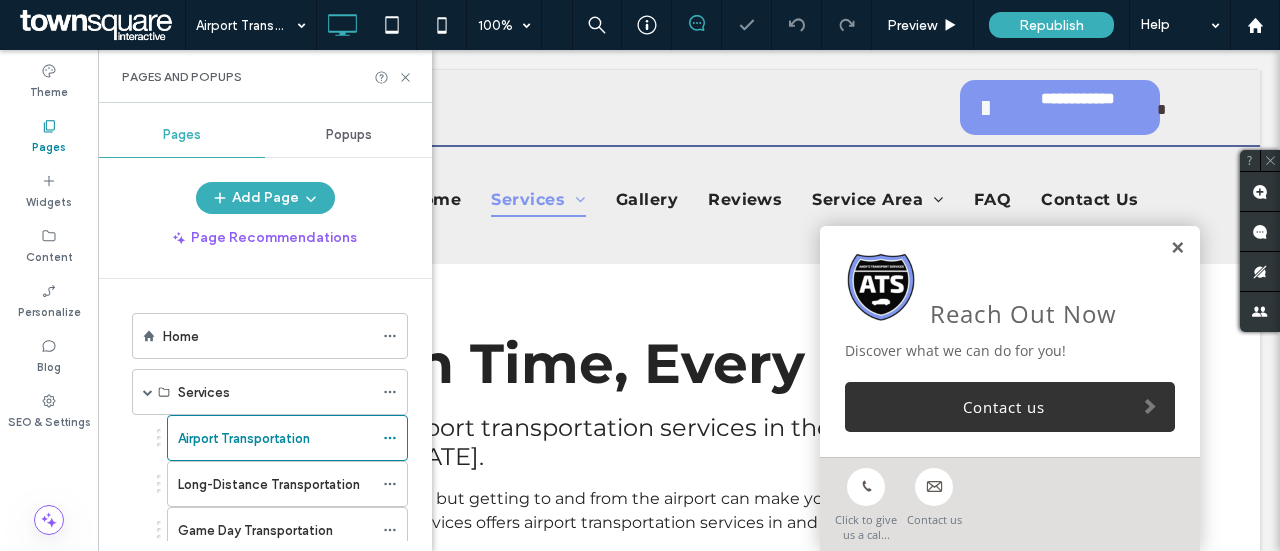 click at bounding box center [1177, 248] 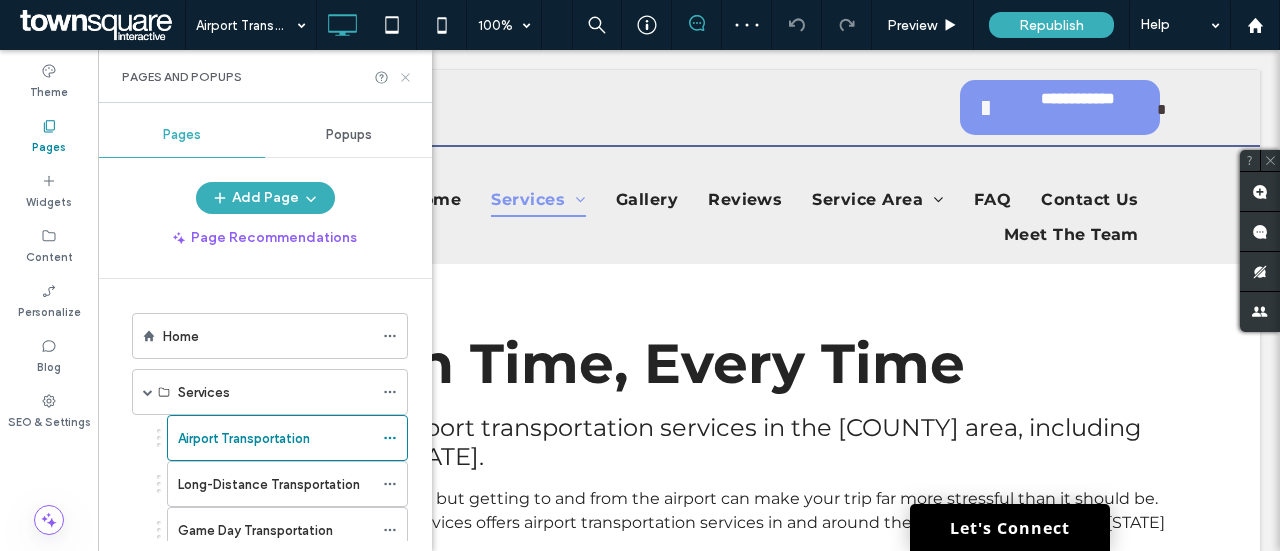 drag, startPoint x: 404, startPoint y: 74, endPoint x: 523, endPoint y: 129, distance: 131.09538 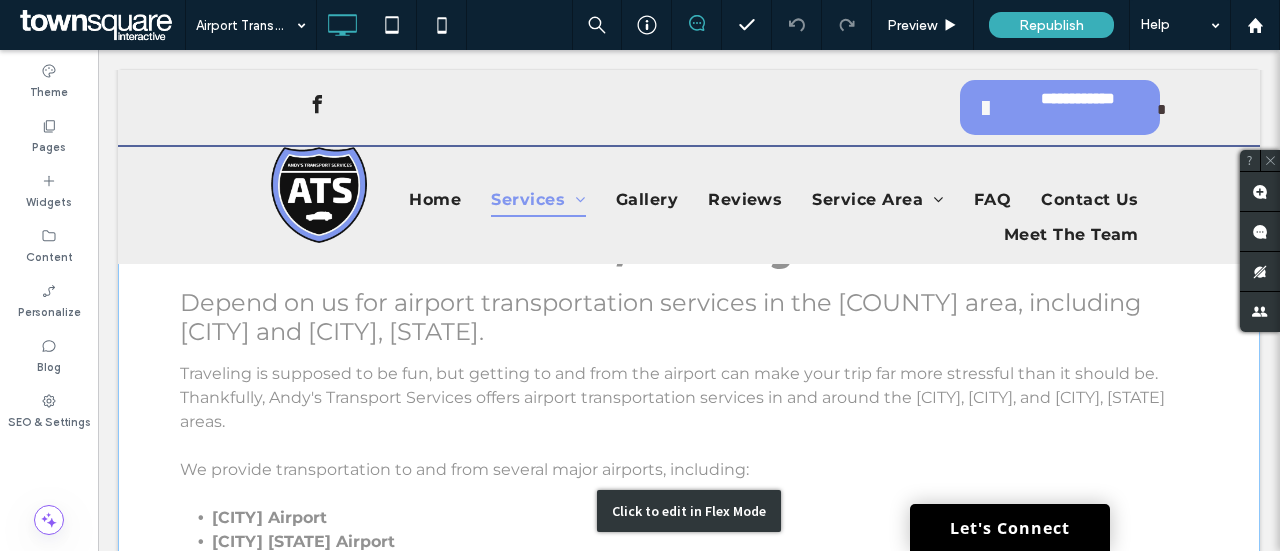 scroll, scrollTop: 100, scrollLeft: 0, axis: vertical 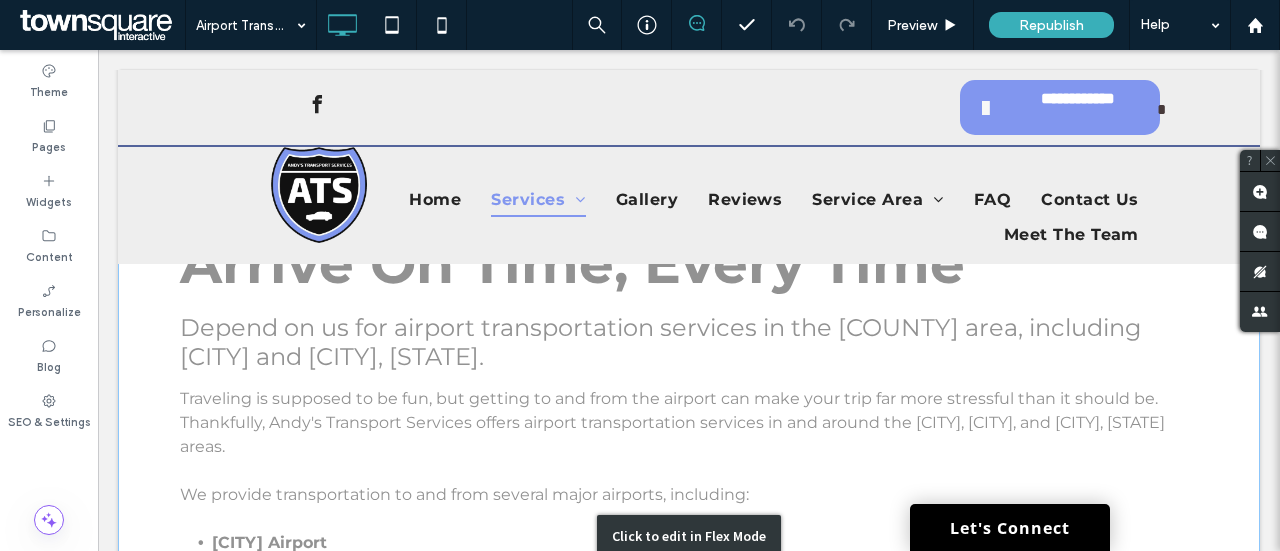click on "Click to edit in Flex Mode" at bounding box center (689, 536) 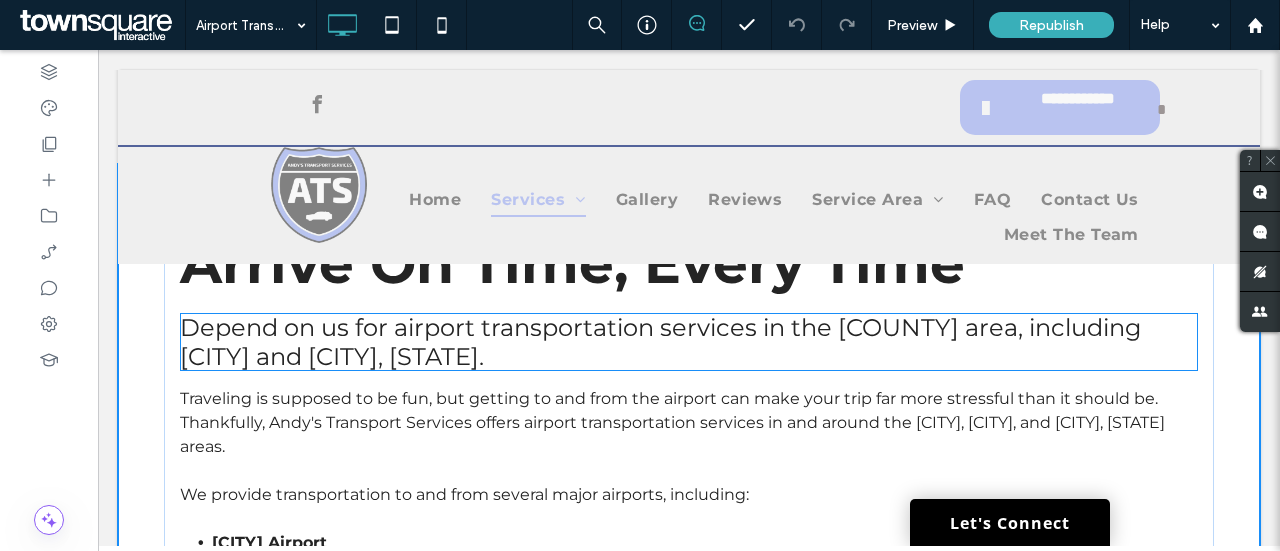 click on "Depend on us for airport transportation services in the [COUNTY] area, including [CITY] and [CITY], [STATE]." at bounding box center (660, 342) 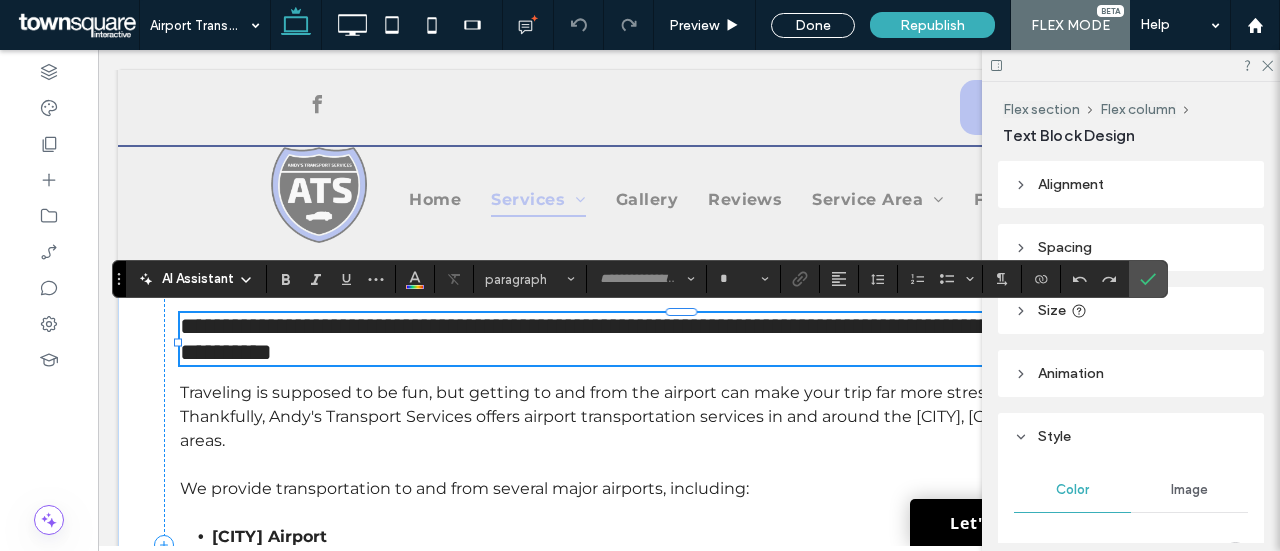 type on "**********" 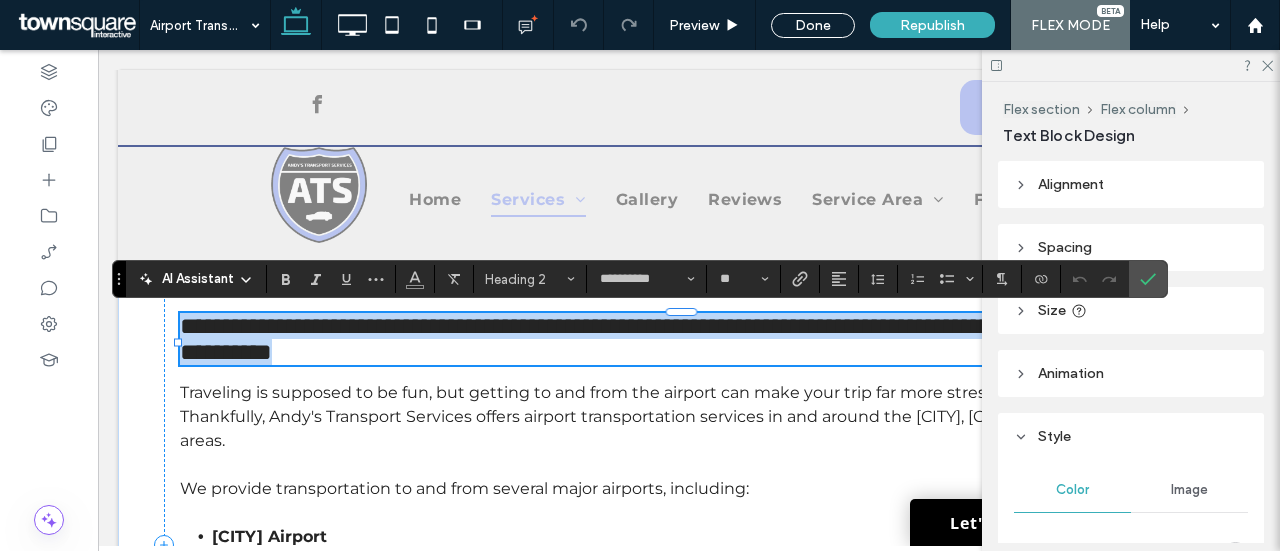 click on "**********" at bounding box center (675, 339) 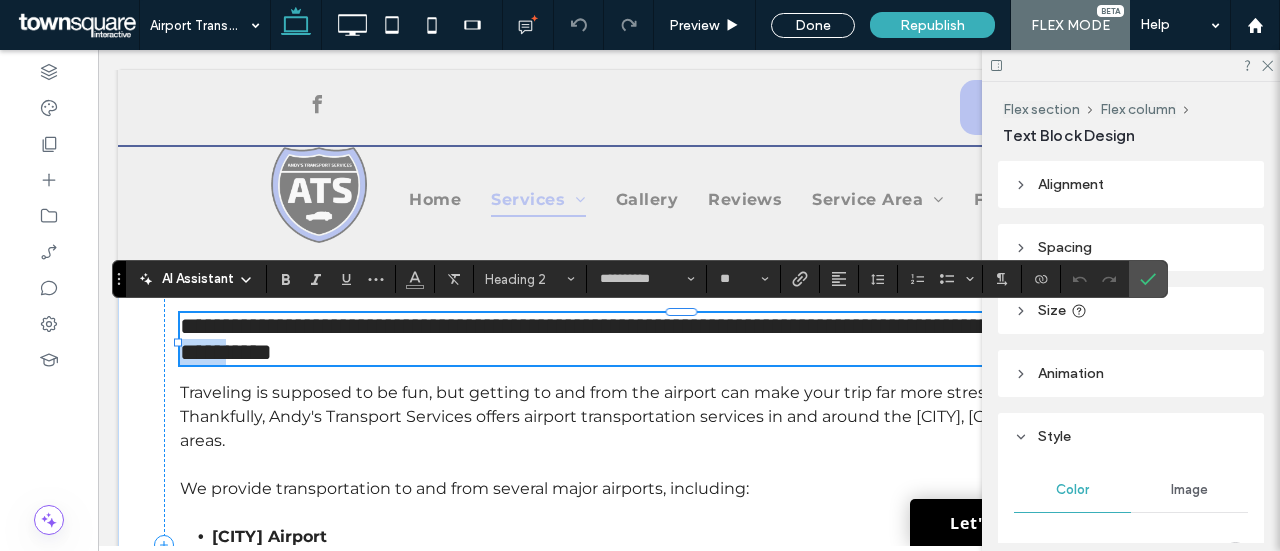 click on "**********" at bounding box center [675, 339] 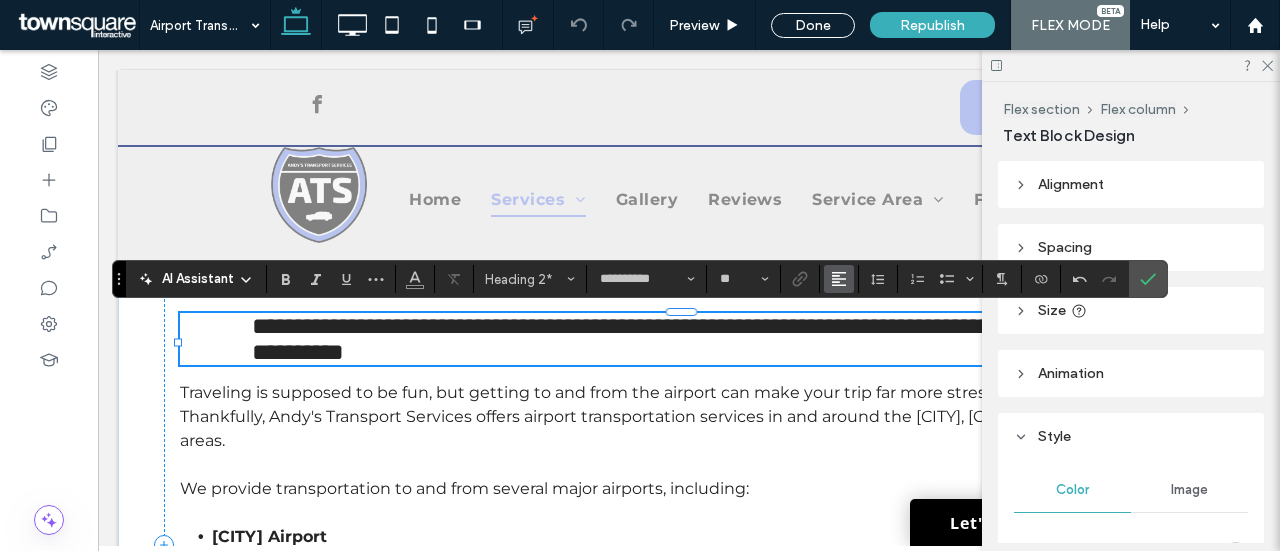 click 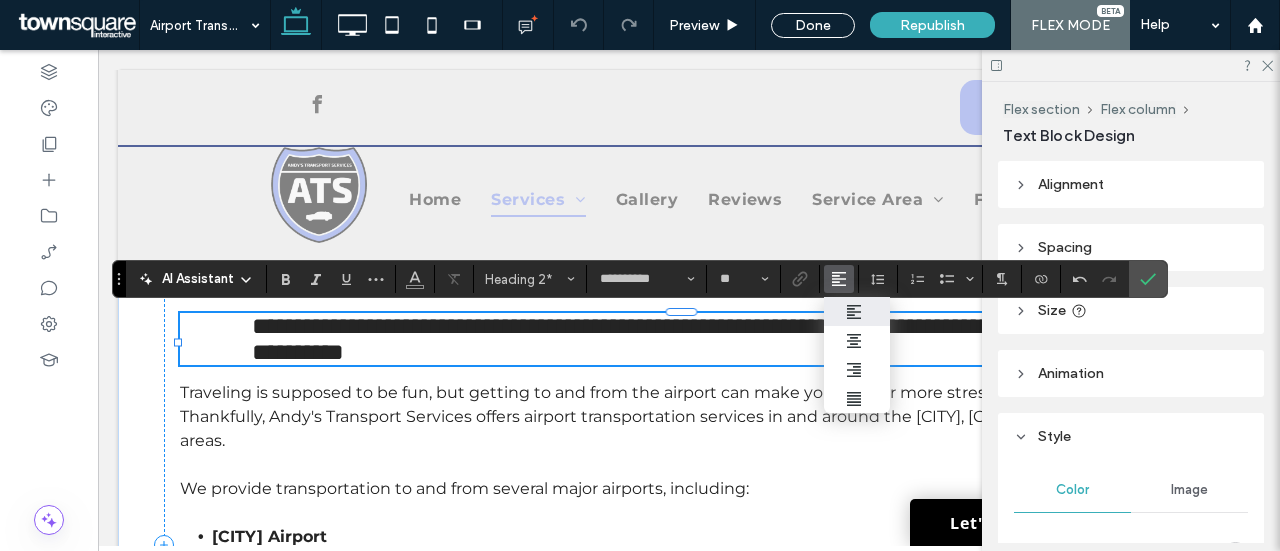 click on "**********" at bounding box center [725, 339] 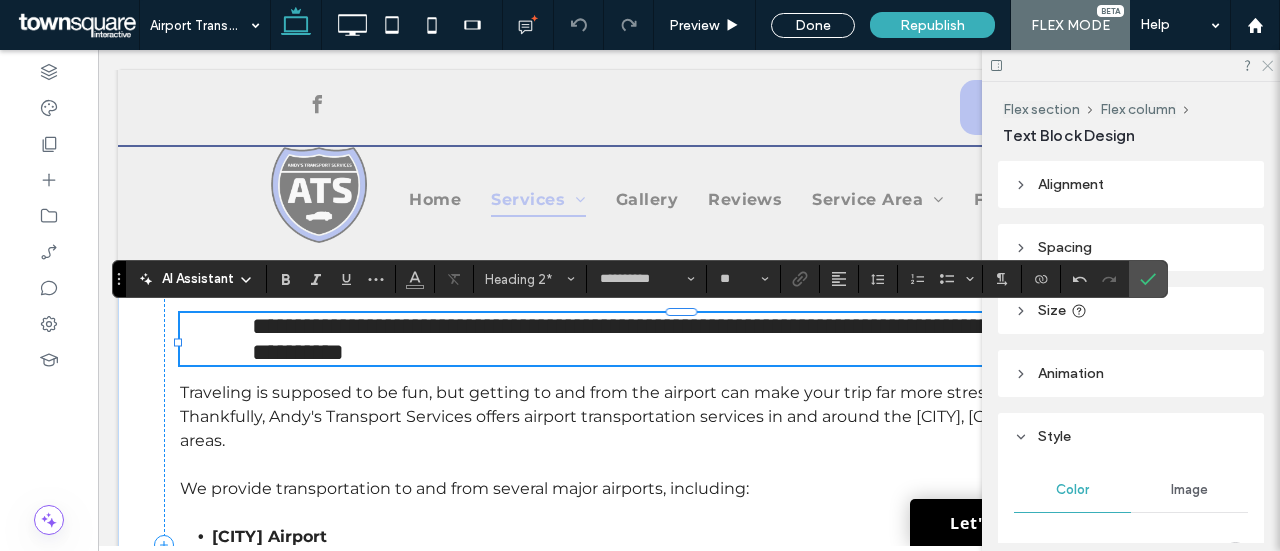 click 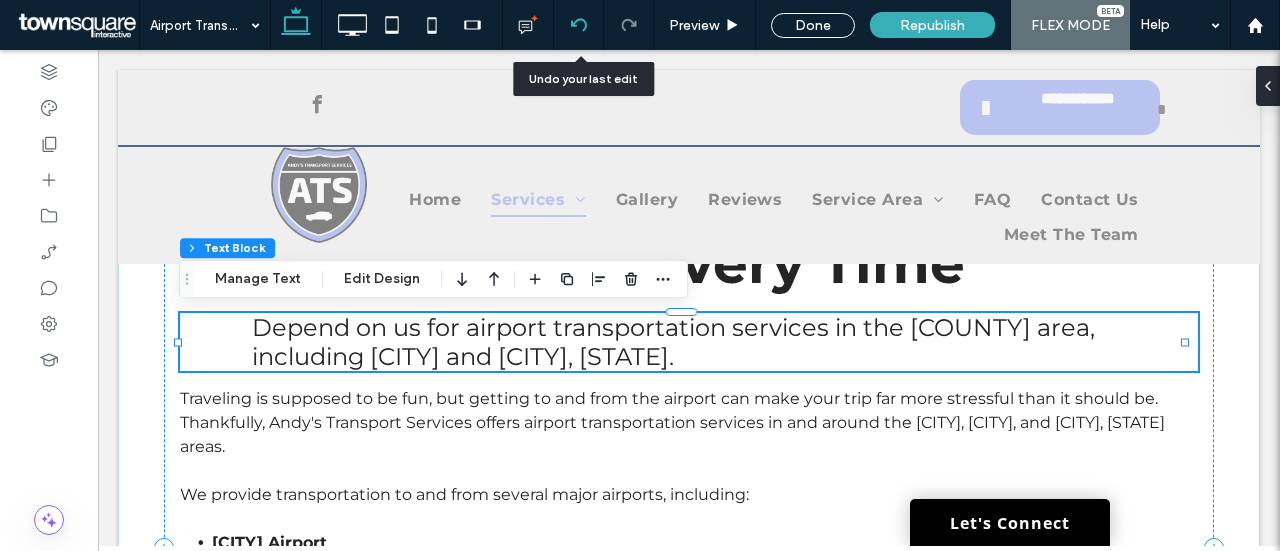 click at bounding box center (578, 25) 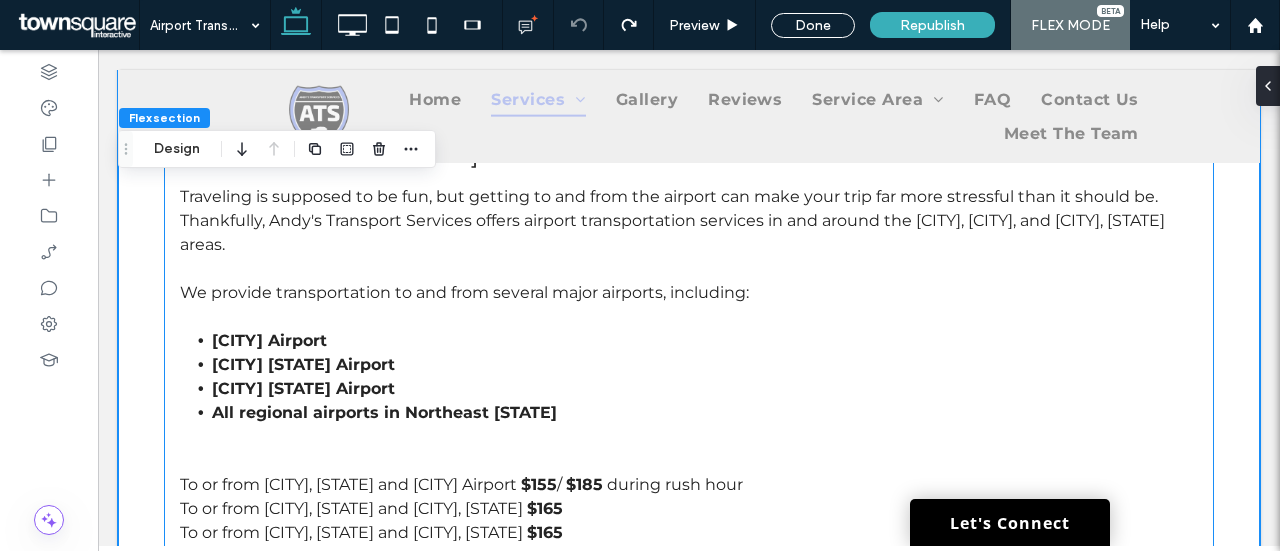 scroll, scrollTop: 102, scrollLeft: 0, axis: vertical 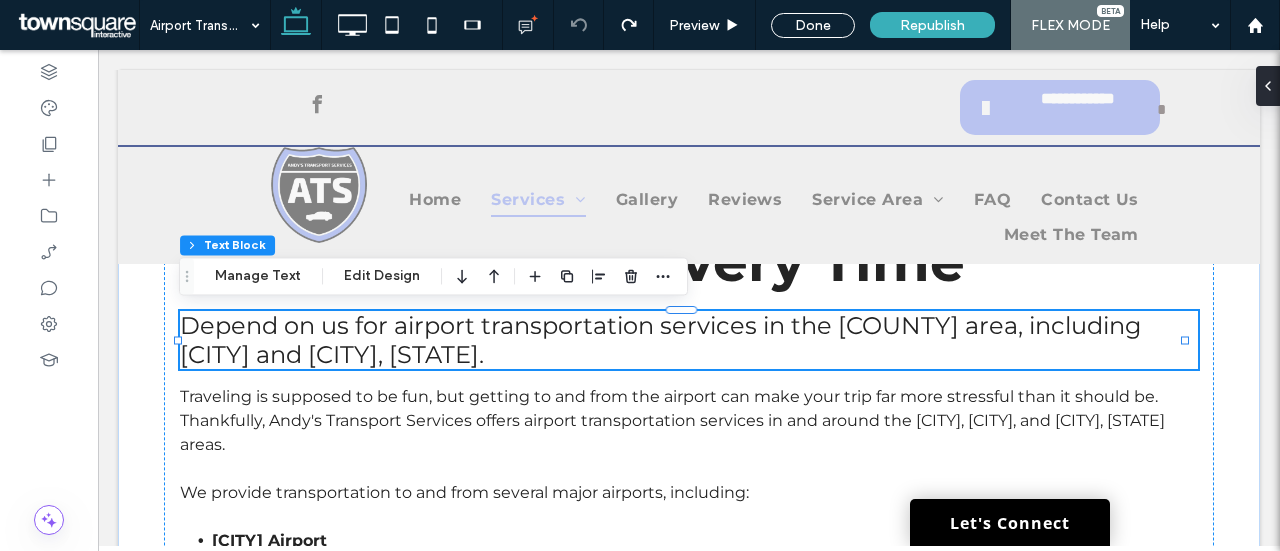 click on "Depend on us for airport transportation services in the [COUNTY] area, including [CITY] and [CITY], [STATE]." at bounding box center [660, 340] 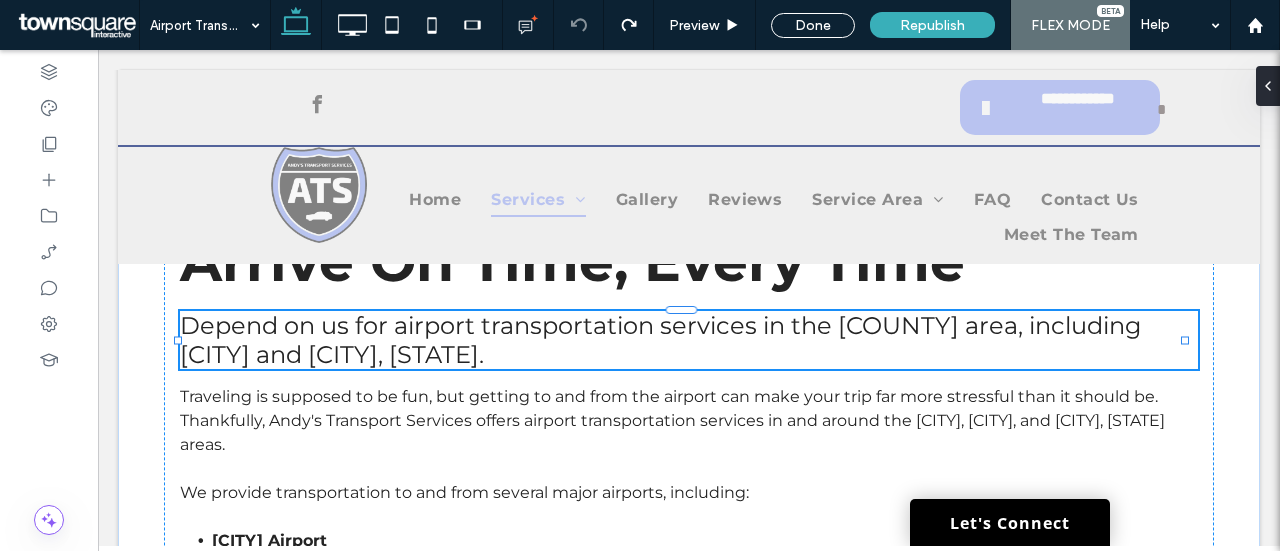 type on "**********" 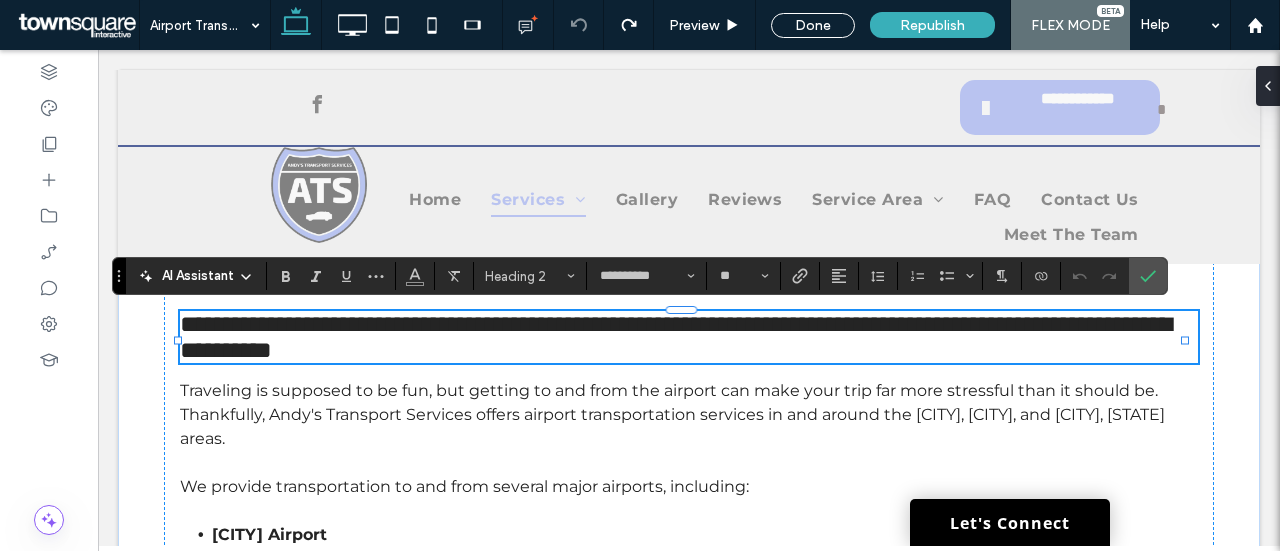 click on "**********" at bounding box center (675, 337) 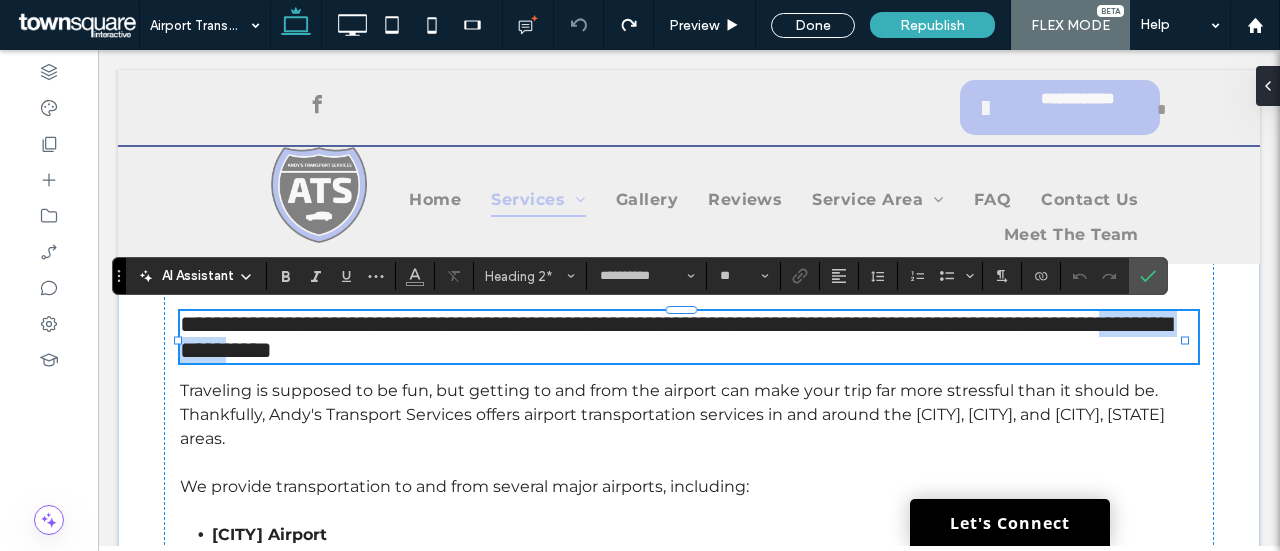 click on "**********" at bounding box center (675, 337) 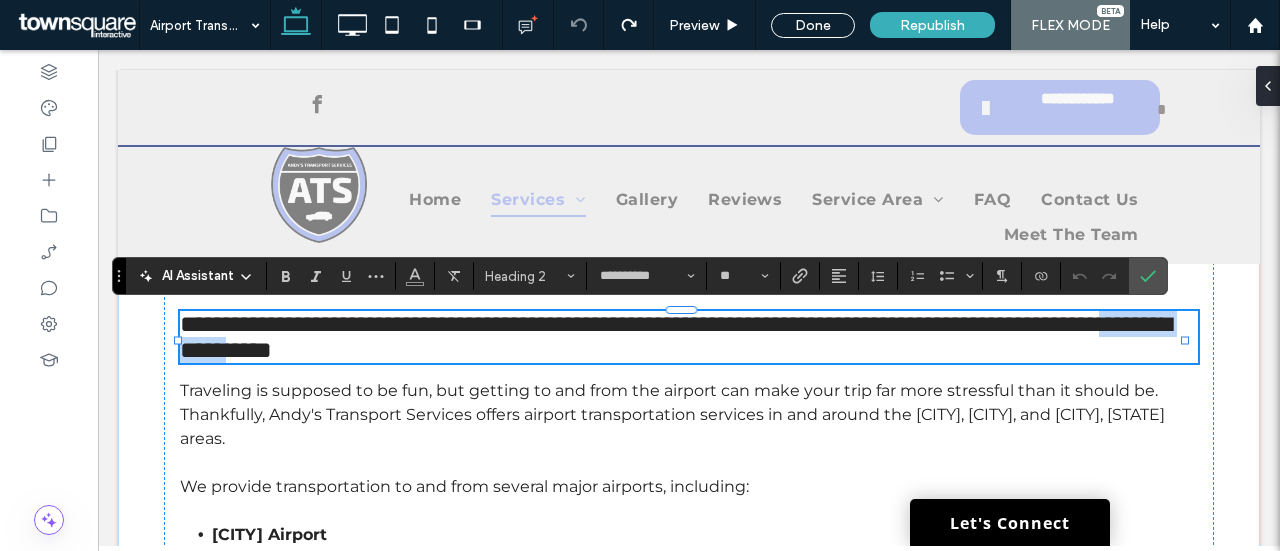 type 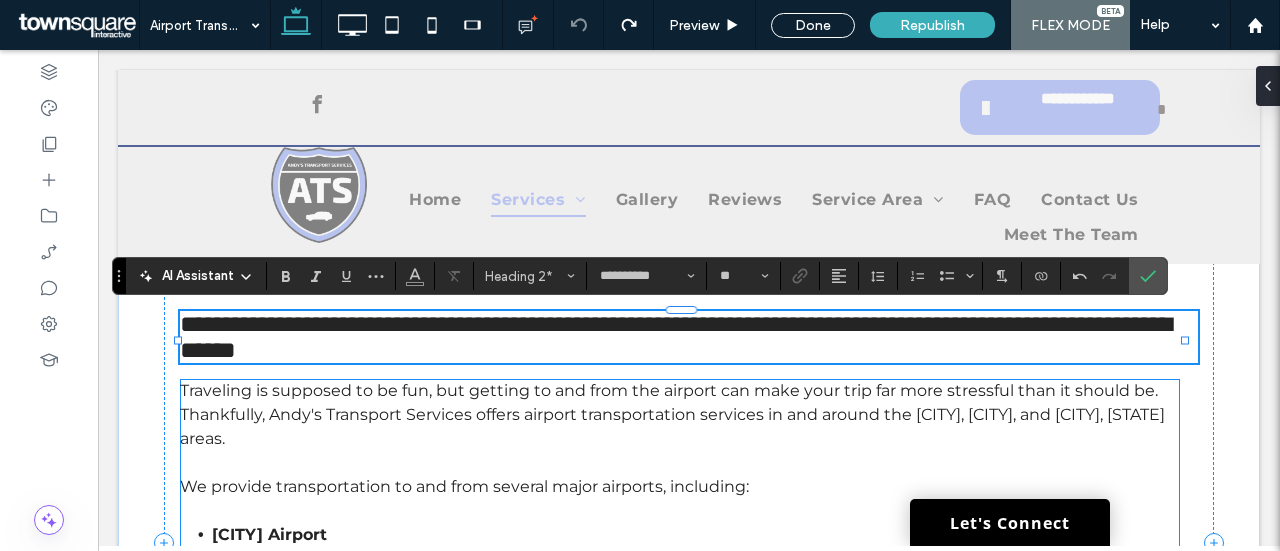 click on "Traveling is supposed to be fun, but getting to and from the airport can make your trip far more stressful than it should be. Thankfully, Andy's Transport Services offers airport transportation services in and around the [CITY], [CITY], and [CITY], [STATE] areas." at bounding box center (672, 414) 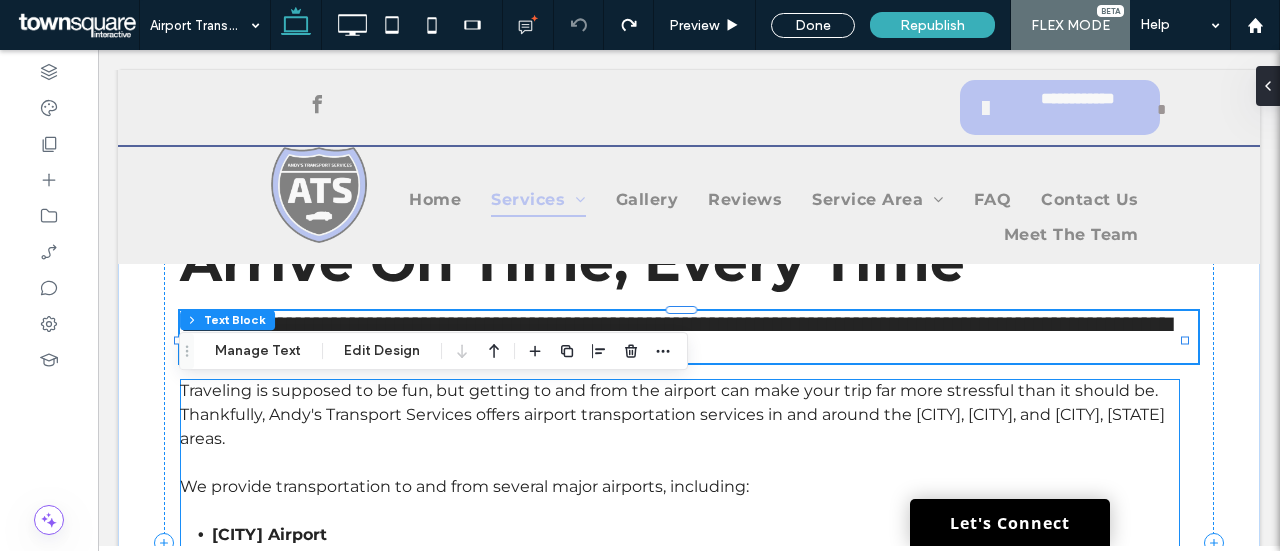 click on "Traveling is supposed to be fun, but getting to and from the airport can make your trip far more stressful than it should be. Thankfully, Andy's Transport Services offers airport transportation services in and around the [CITY], [CITY], and [CITY], [STATE] areas. We provide transportation to and from several major airports, including:   [CITY] Airport [CITY] [STATE] Airport [CITY] [STATE] Airport All regional airports in Northeast [STATE]
To or from [CITY], [STATE] and [CITY] Airport
$[NUMBER] /
$[NUMBER]   during rush hour 	To or from [CITY], [STATE] and [CITY], [STATE]
$[NUMBER] 	To or from [CITY], [STATE] and [CITY], [STATE]
$[NUMBER] Reach out to us now to arrange for airport shuttle services." at bounding box center (680, 619) 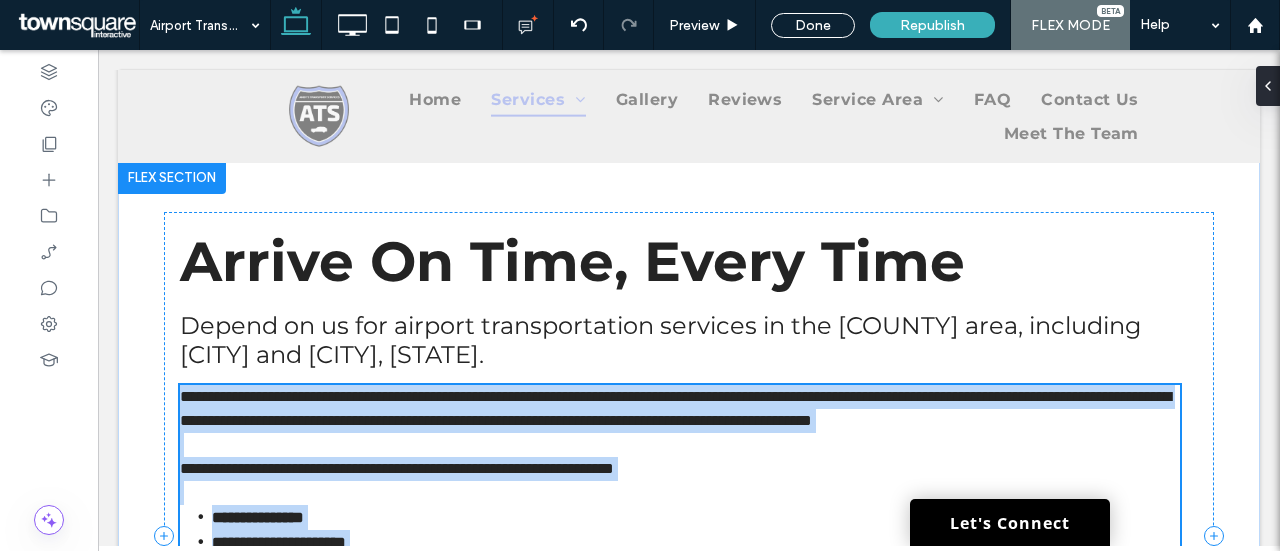 scroll, scrollTop: 429, scrollLeft: 0, axis: vertical 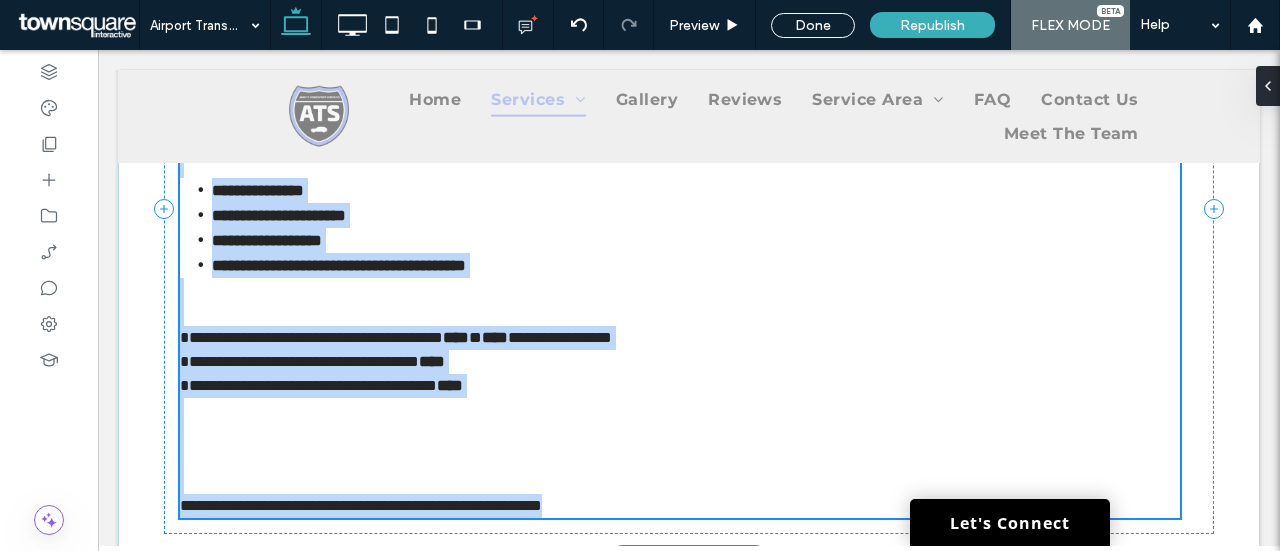 type on "**********" 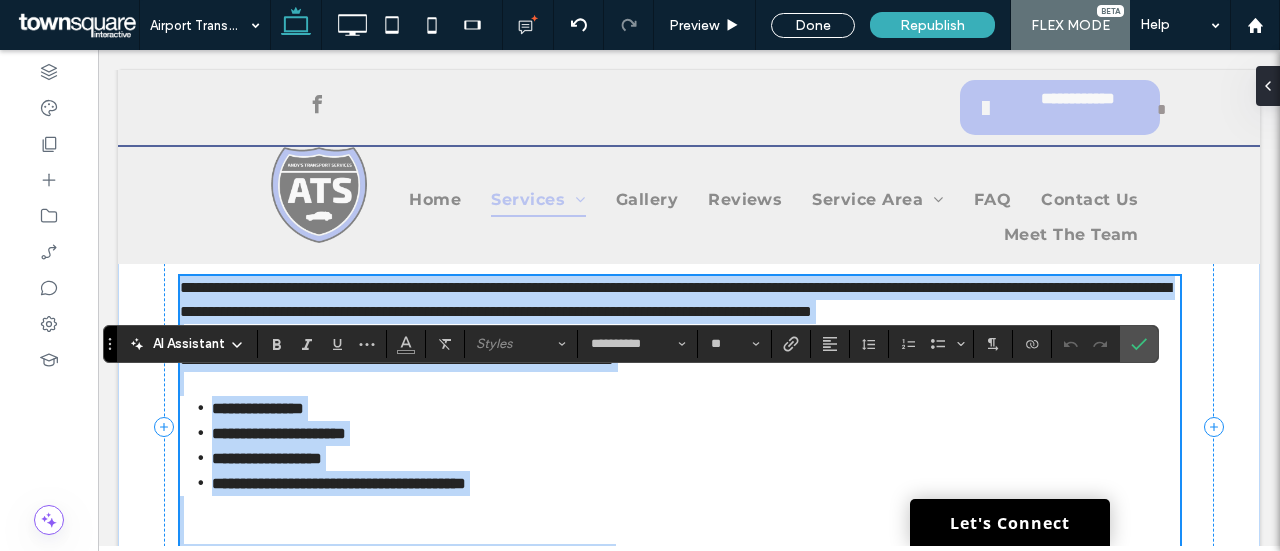 scroll, scrollTop: 229, scrollLeft: 0, axis: vertical 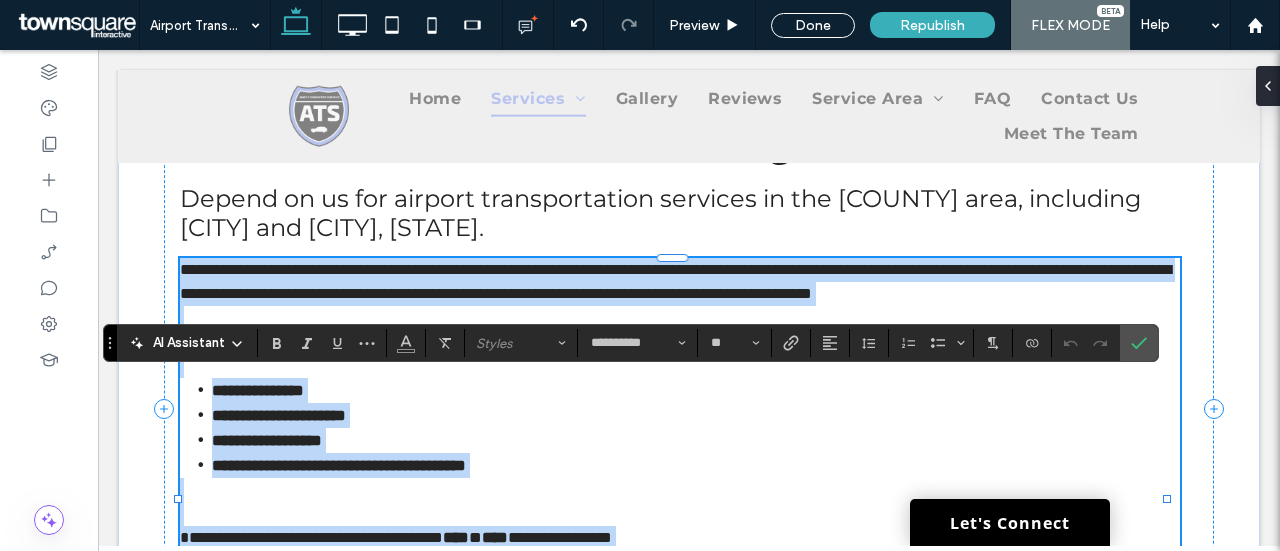 click on "**********" at bounding box center [279, 415] 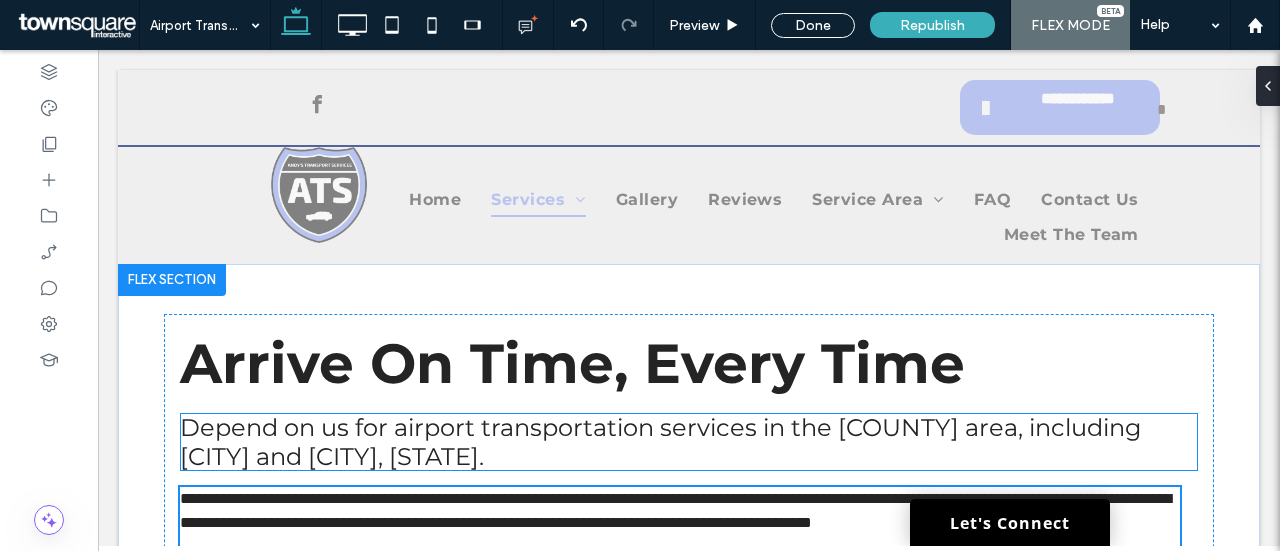 scroll, scrollTop: 300, scrollLeft: 0, axis: vertical 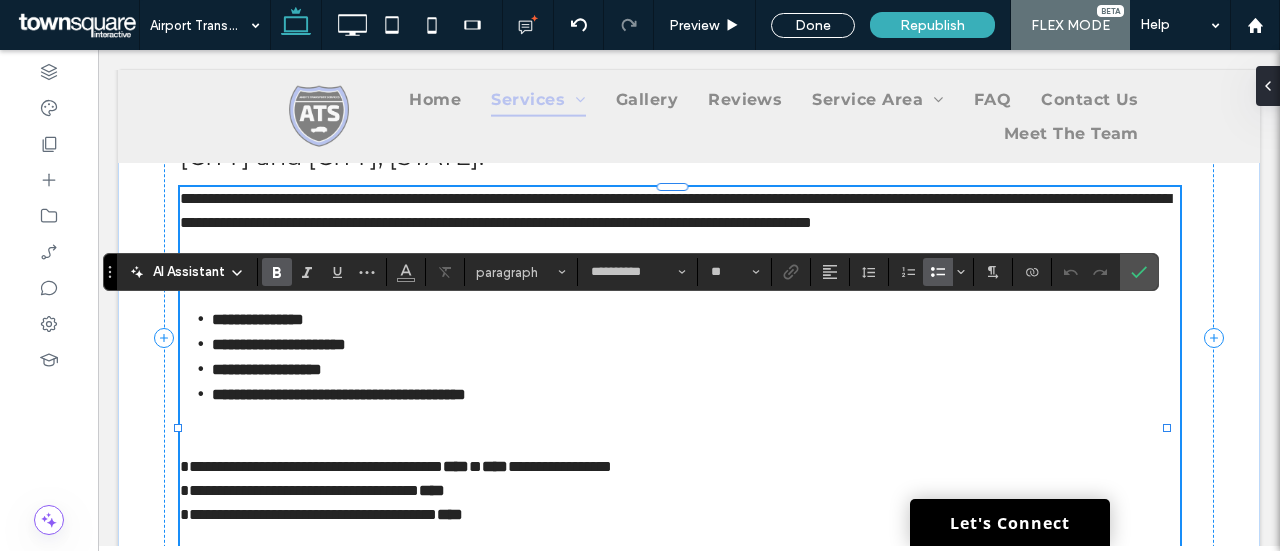 click on "**********" at bounding box center [696, 344] 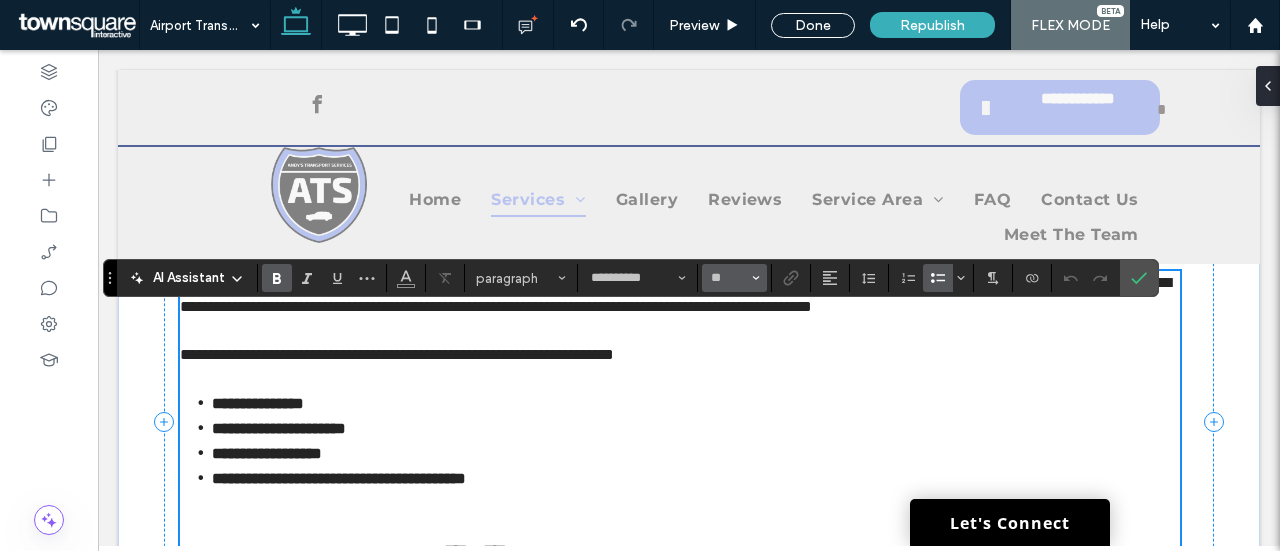 scroll, scrollTop: 0, scrollLeft: 0, axis: both 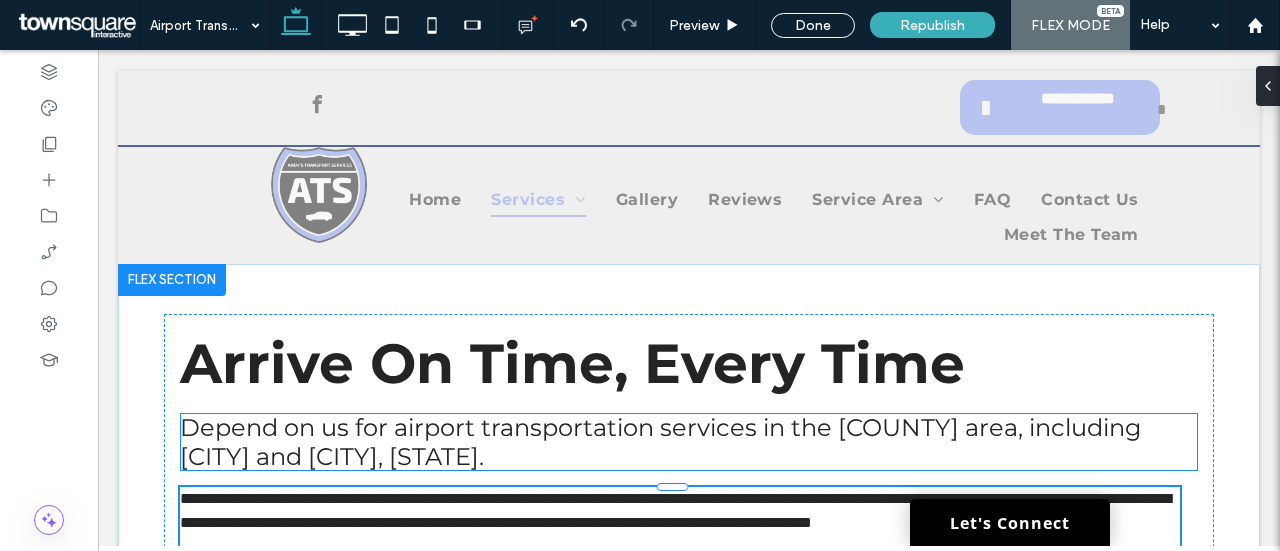 click on "Depend on us for airport transportation services in the [COUNTY] area, including [CITY] and [CITY], [STATE]." at bounding box center (660, 442) 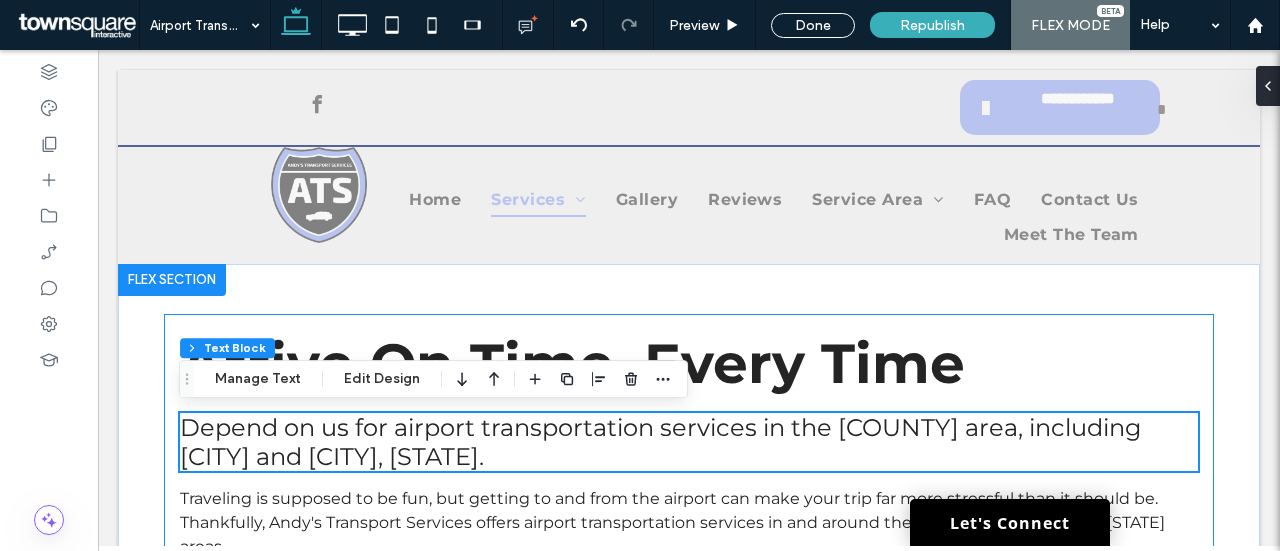 scroll, scrollTop: 100, scrollLeft: 0, axis: vertical 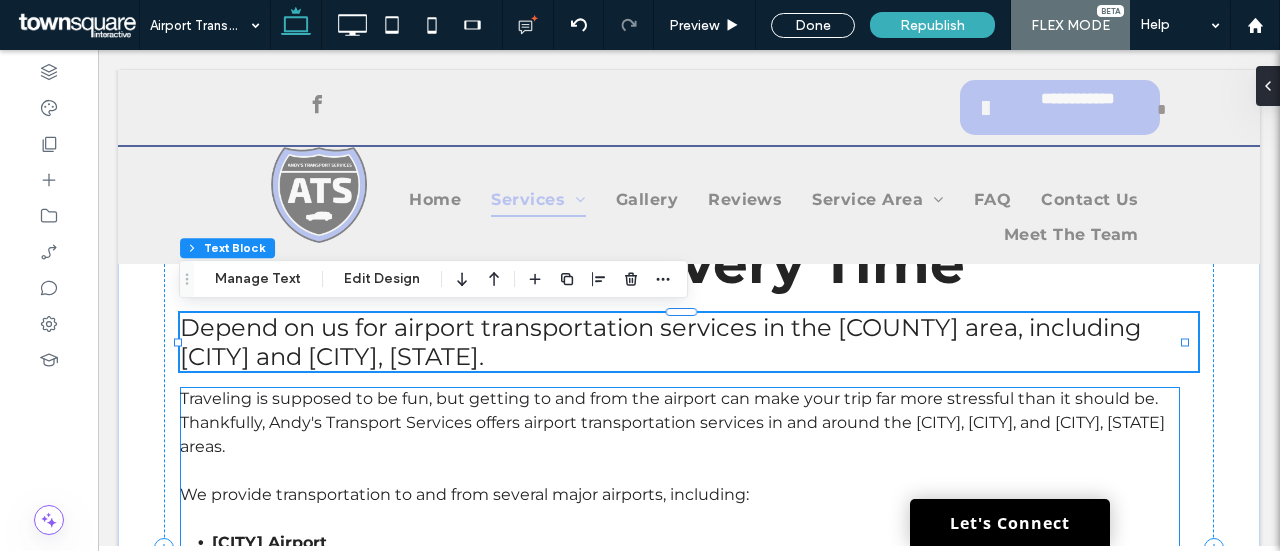 click on "Traveling is supposed to be fun, but getting to and from the airport can make your trip far more stressful than it should be. Thankfully, Andy's Transport Services offers airport transportation services in and around the [CITY], [CITY], and [CITY], [STATE] areas." at bounding box center (680, 423) 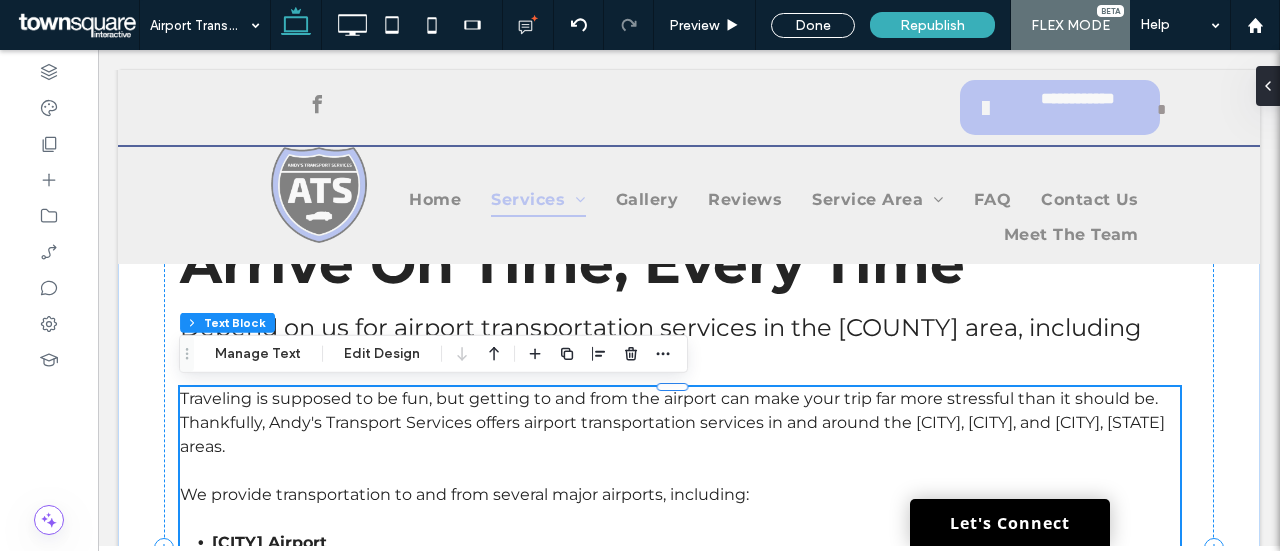 click on "Traveling is supposed to be fun, but getting to and from the airport can make your trip far more stressful than it should be. Thankfully, Andy's Transport Services offers airport transportation services in and around the [CITY], [CITY], and [CITY], [STATE] areas." at bounding box center [672, 422] 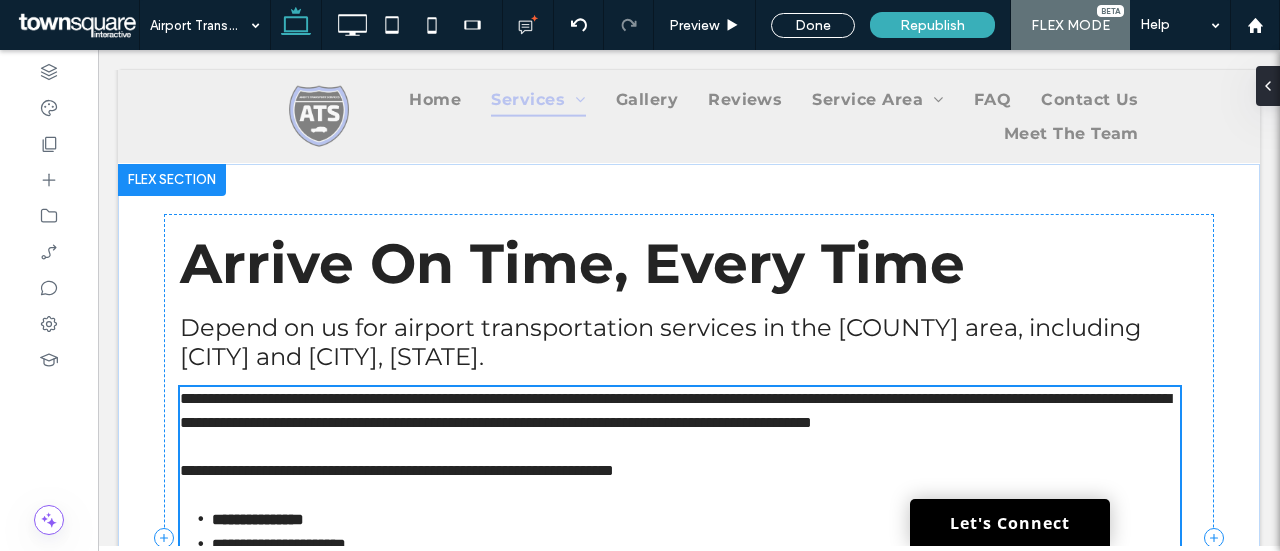 scroll, scrollTop: 429, scrollLeft: 0, axis: vertical 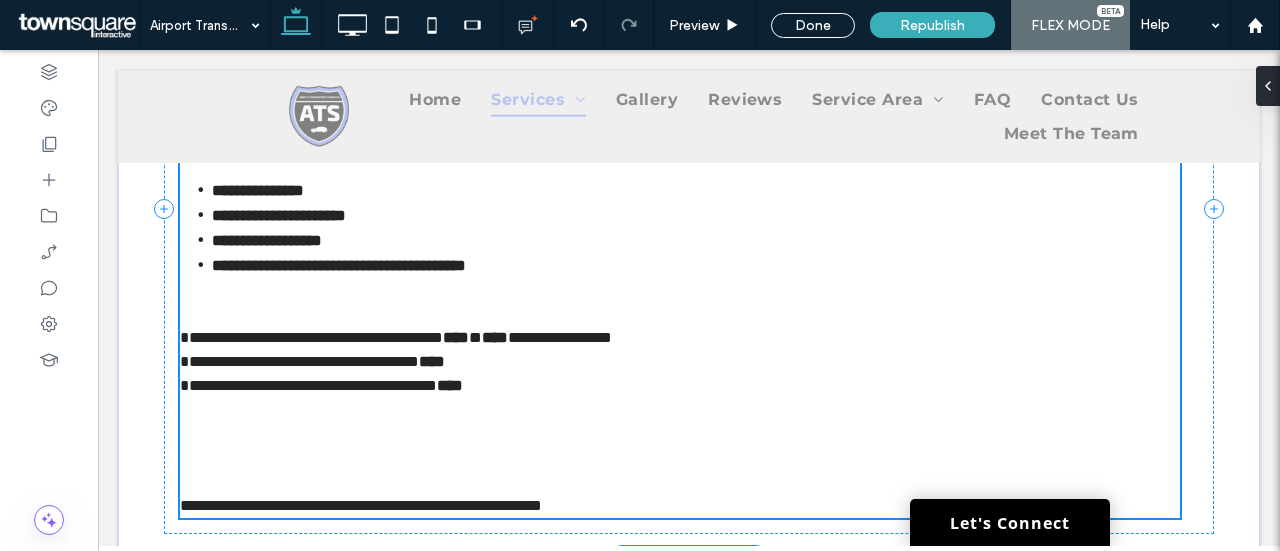 type on "**********" 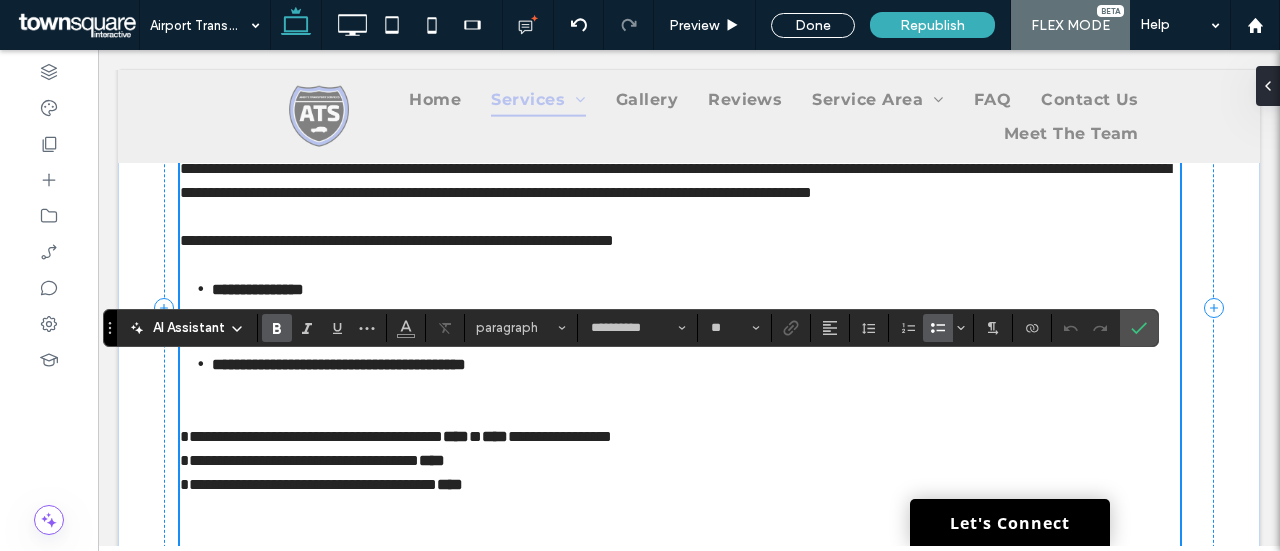 scroll, scrollTop: 229, scrollLeft: 0, axis: vertical 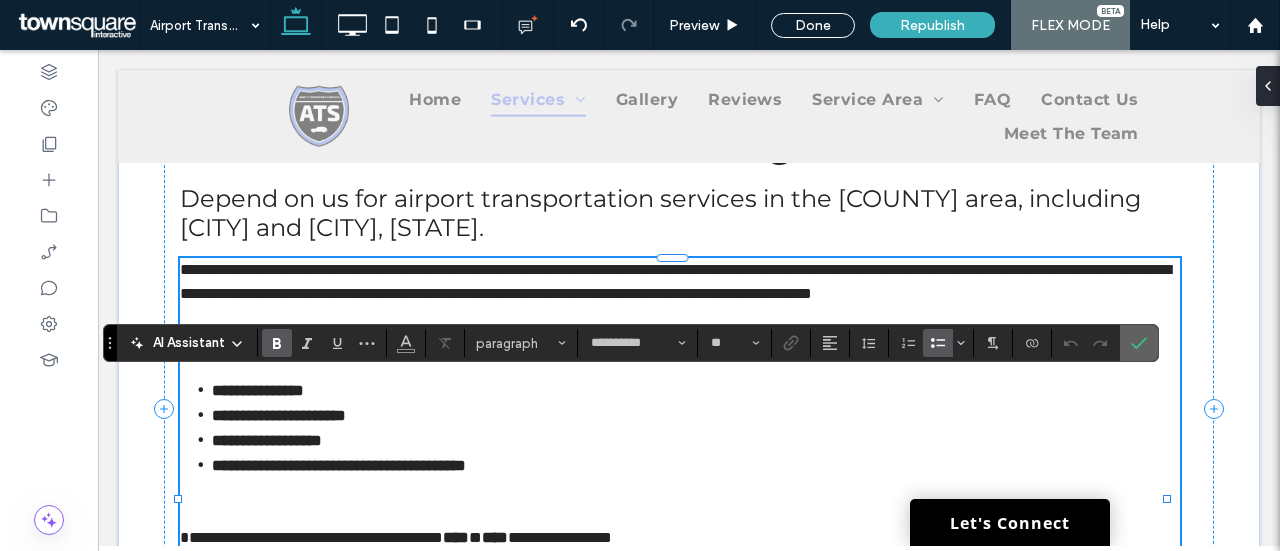 click at bounding box center [1139, 343] 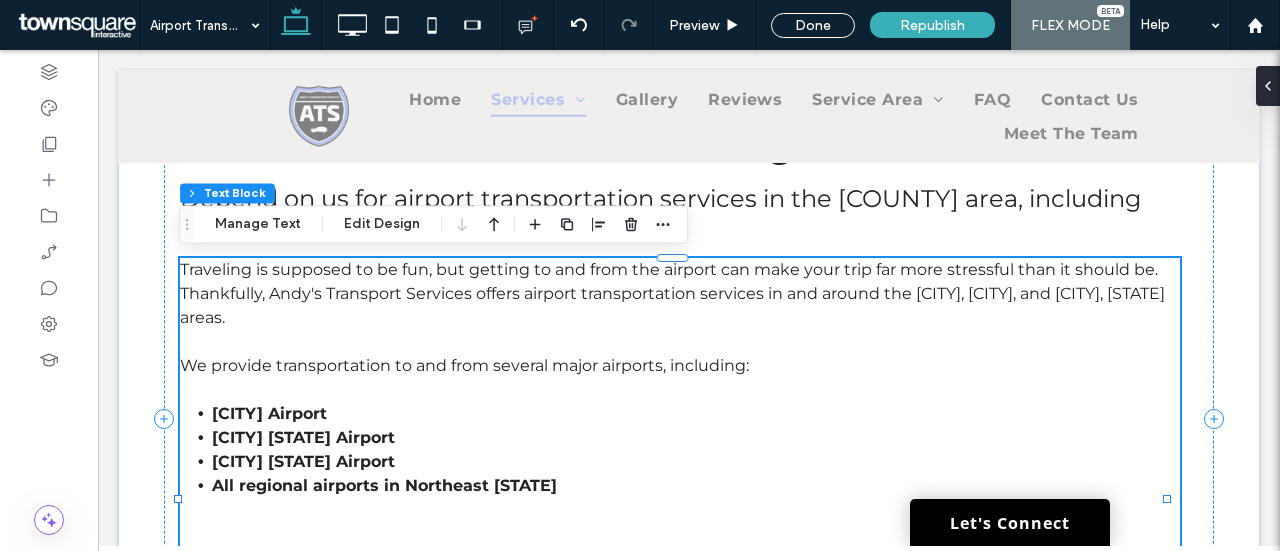 click on "Traveling is supposed to be fun, but getting to and from the airport can make your trip far more stressful than it should be. Thankfully, Andy's Transport Services offers airport transportation services in and around the [CITY], [CITY], and [CITY], [STATE] areas." at bounding box center (672, 293) 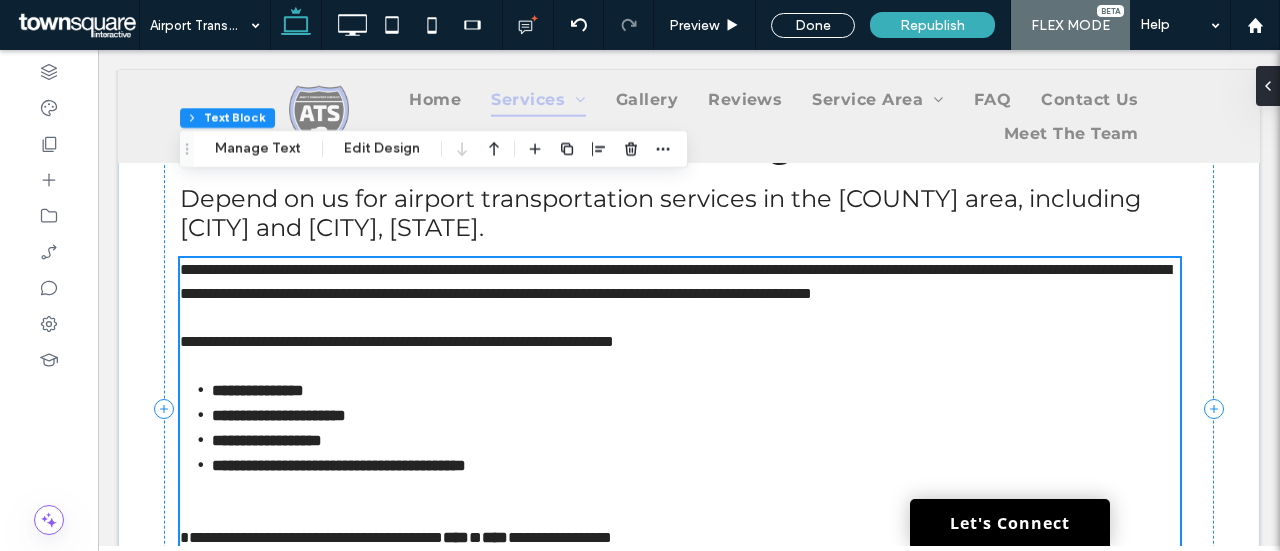 click at bounding box center (680, 514) 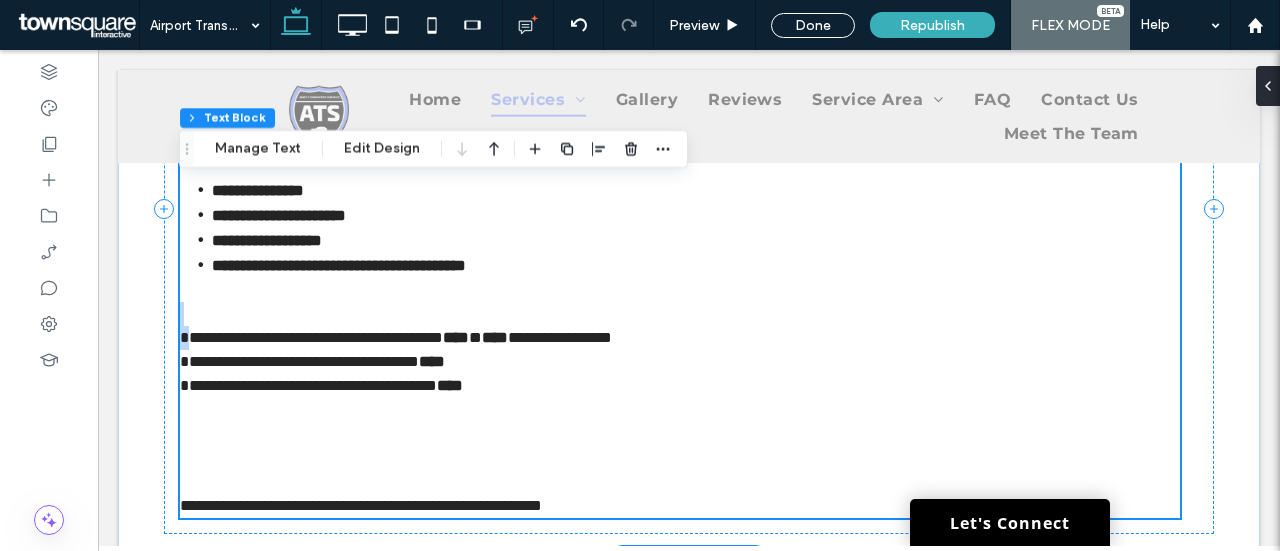 type on "**********" 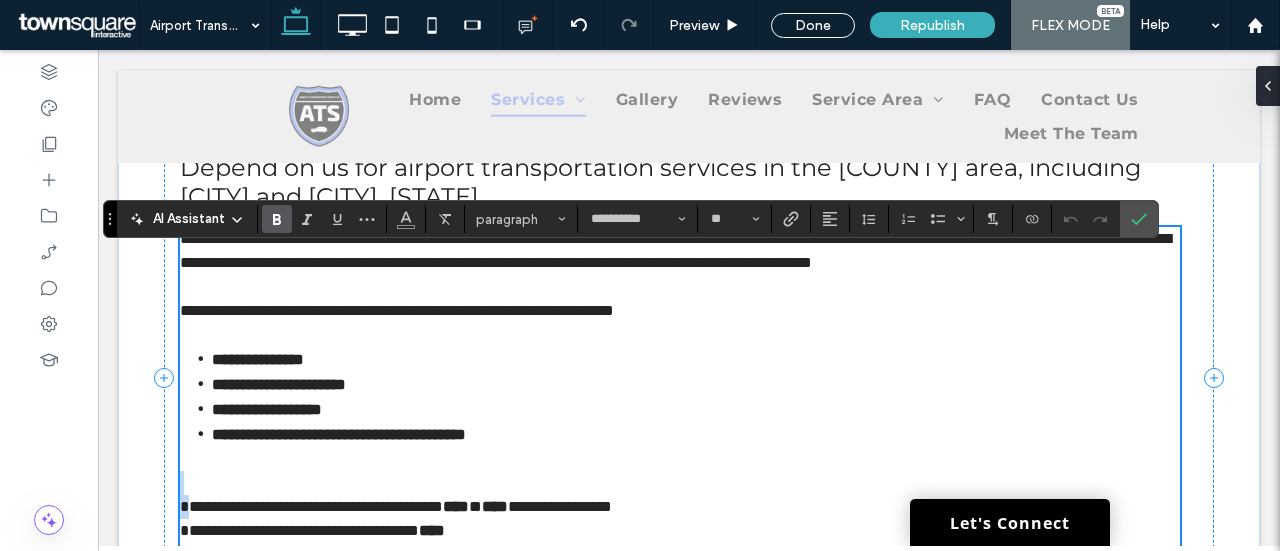 scroll, scrollTop: 229, scrollLeft: 0, axis: vertical 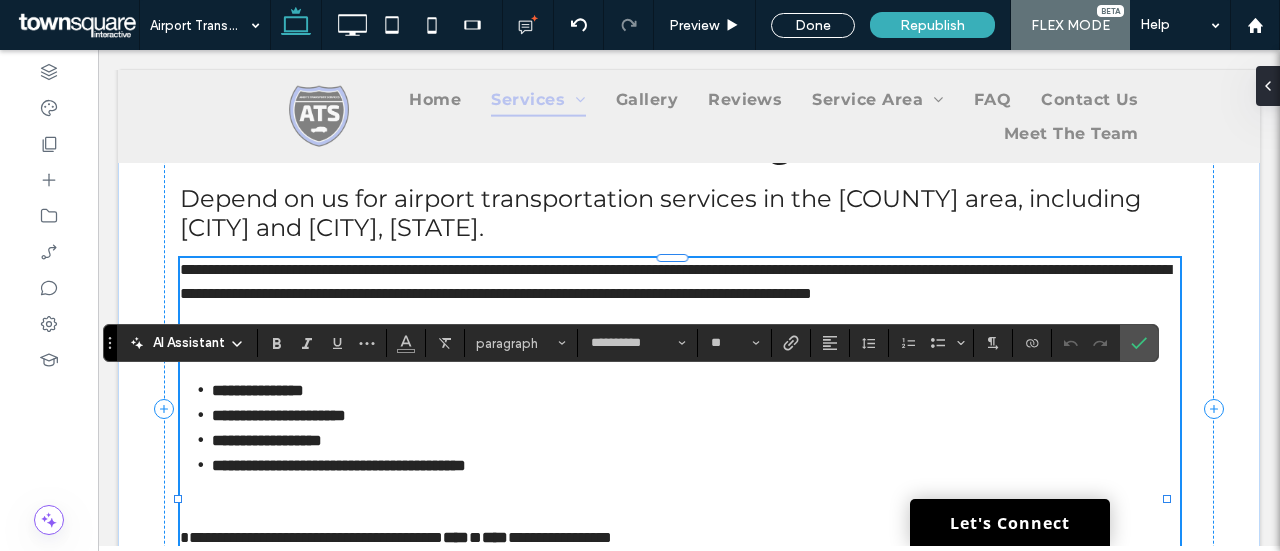 click on "**********" at bounding box center [675, 281] 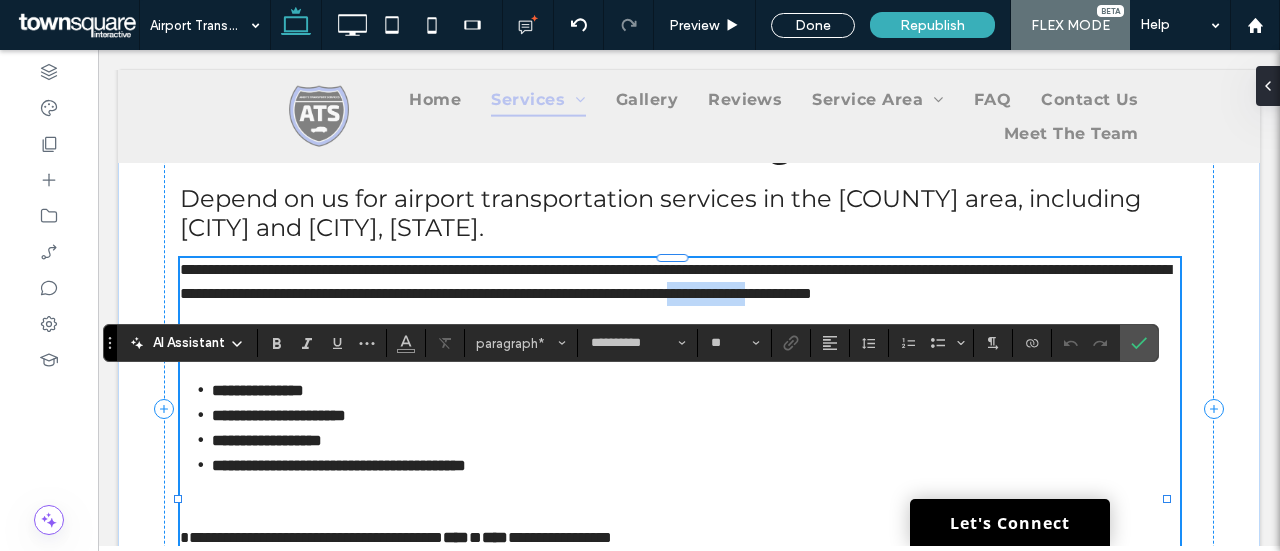 click on "**********" at bounding box center (675, 281) 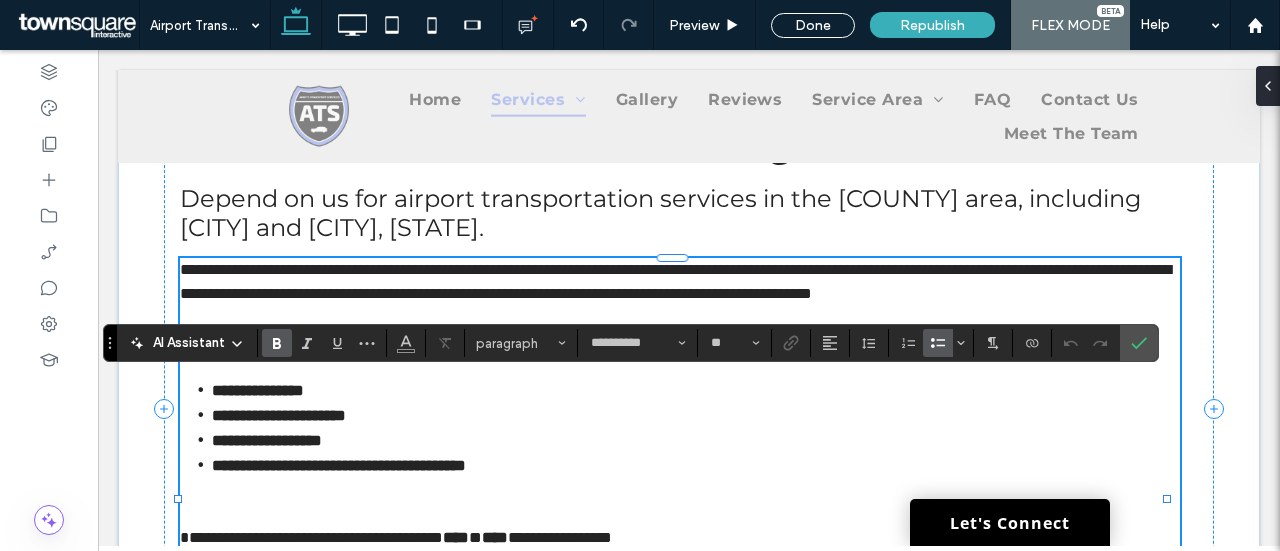 click on "**********" at bounding box center (696, 415) 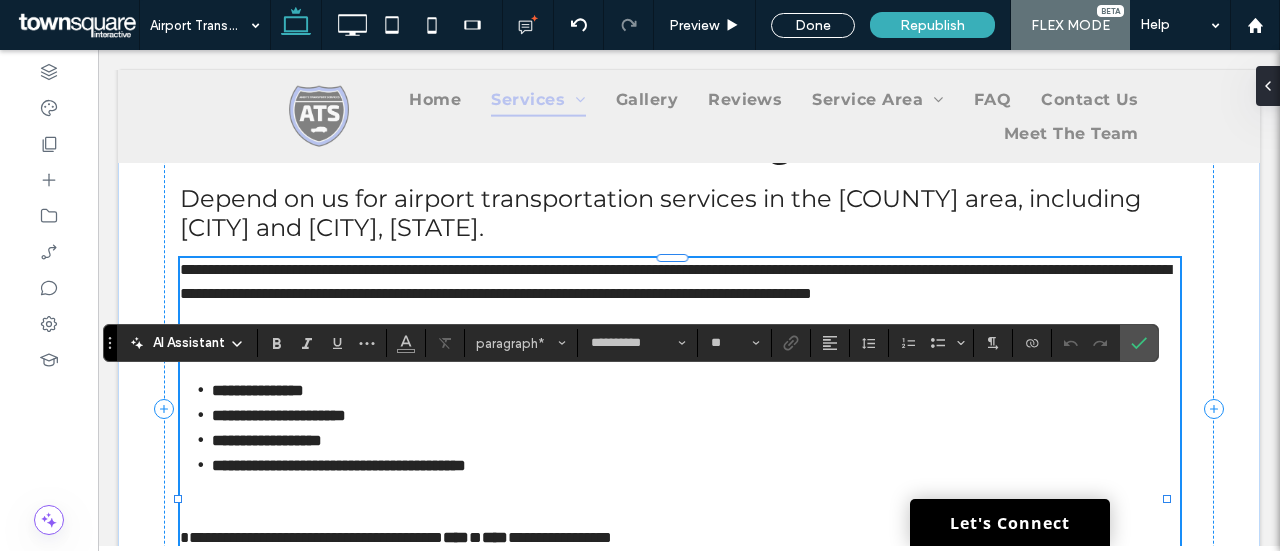 click on "**********" at bounding box center (675, 281) 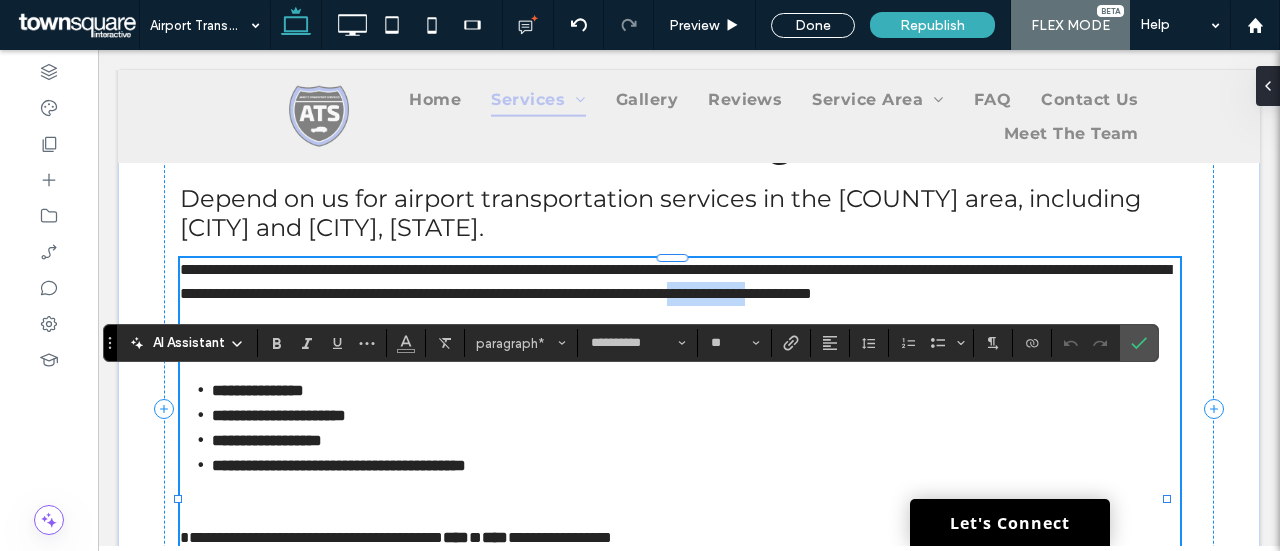 click on "**********" at bounding box center [675, 281] 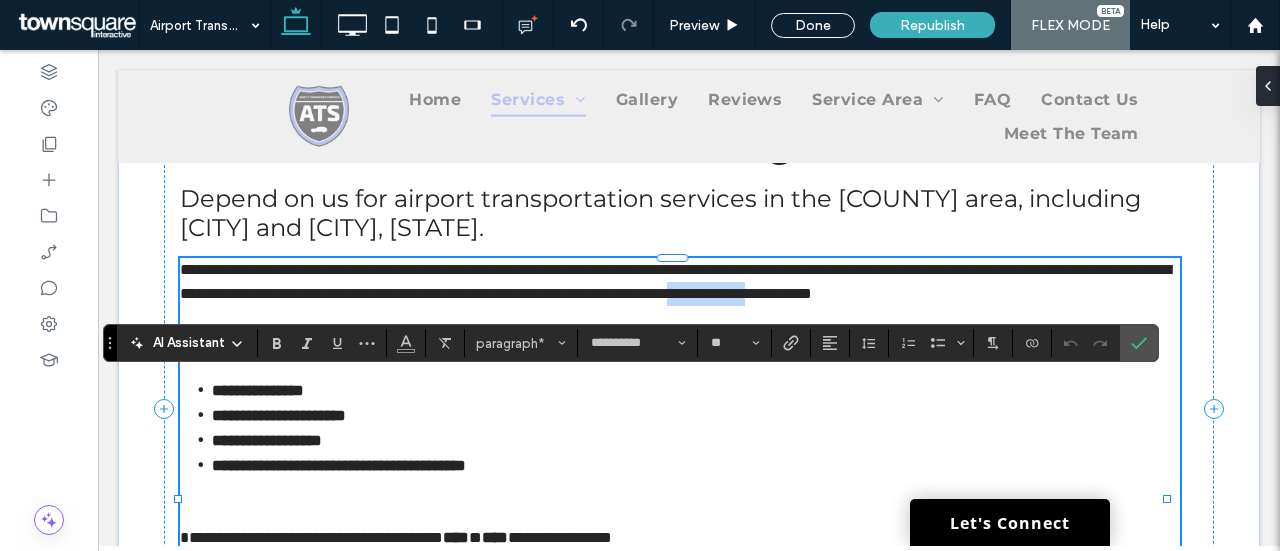 type 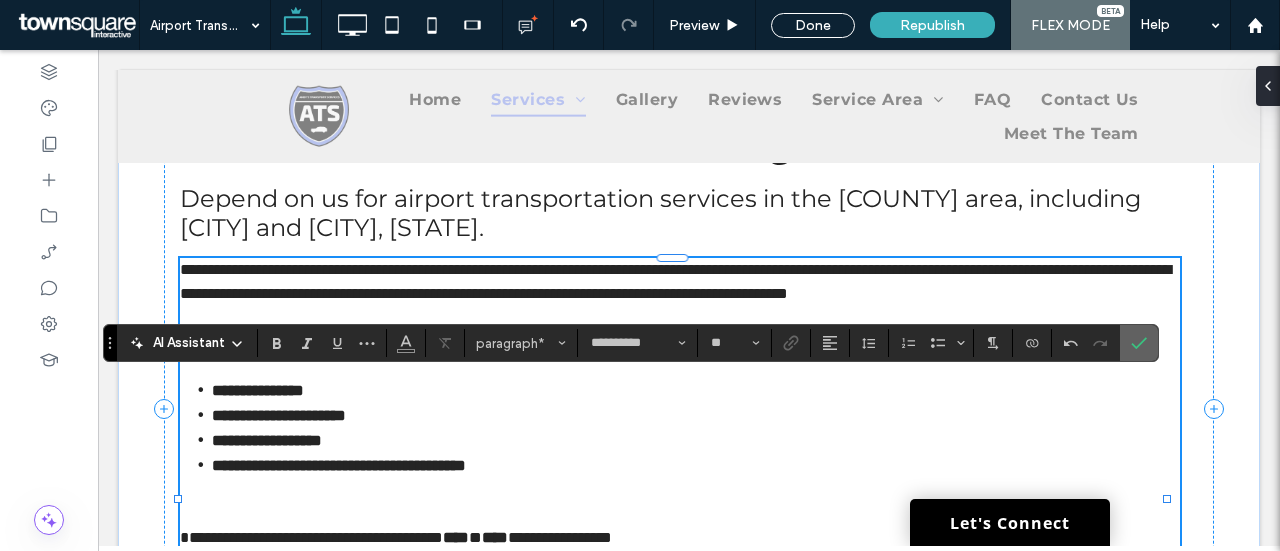 click 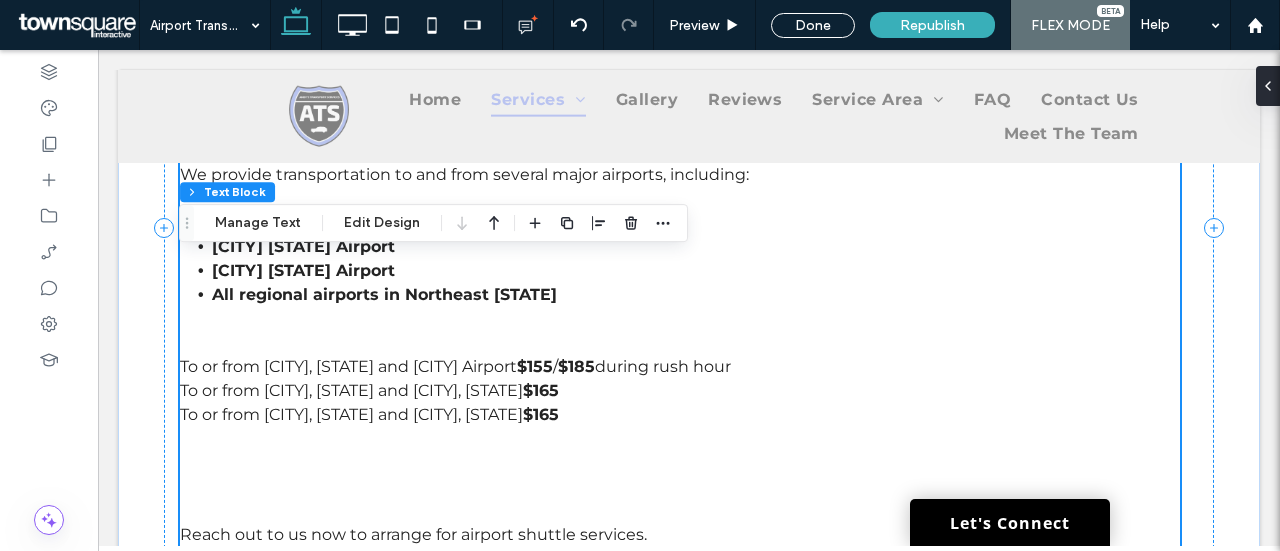scroll, scrollTop: 429, scrollLeft: 0, axis: vertical 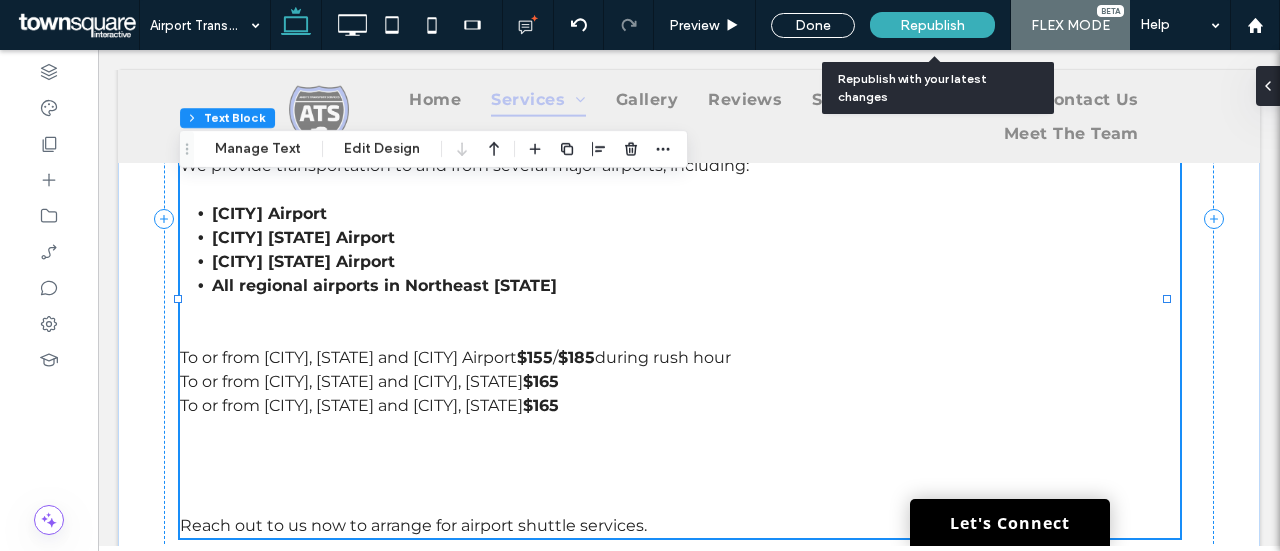 click on "Republish" at bounding box center (932, 25) 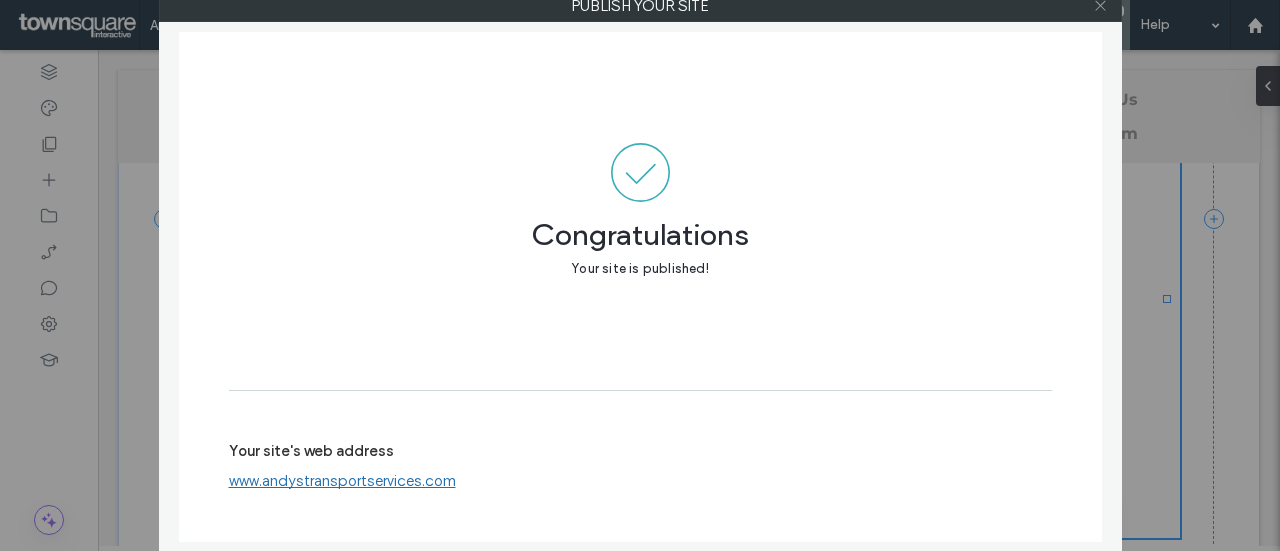 click 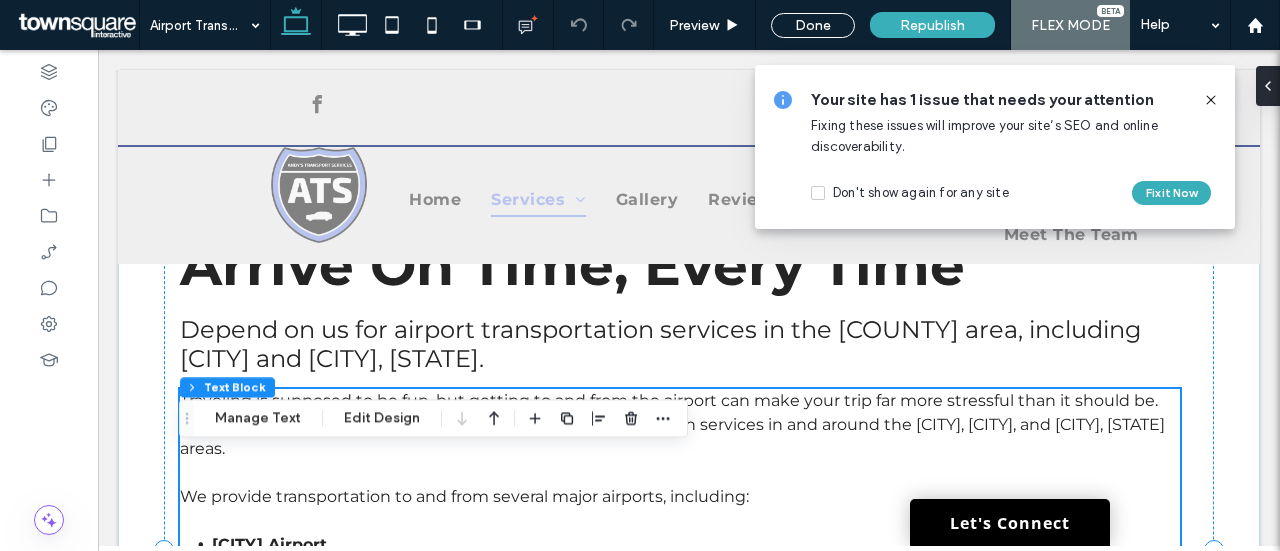scroll, scrollTop: 129, scrollLeft: 0, axis: vertical 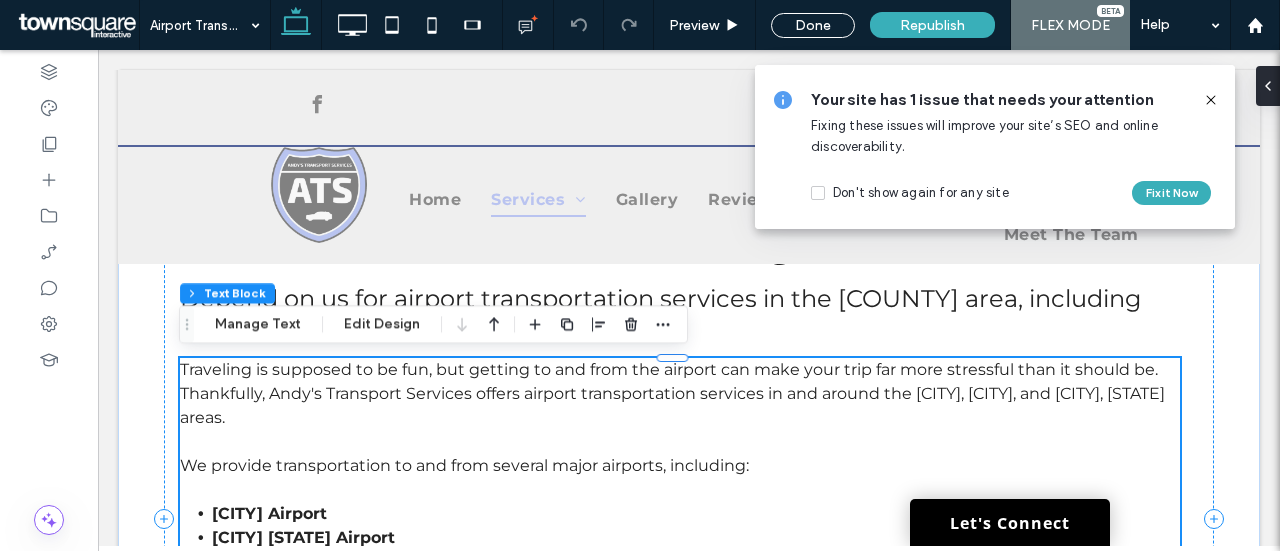 drag, startPoint x: 1214, startPoint y: 106, endPoint x: 1116, endPoint y: 57, distance: 109.56733 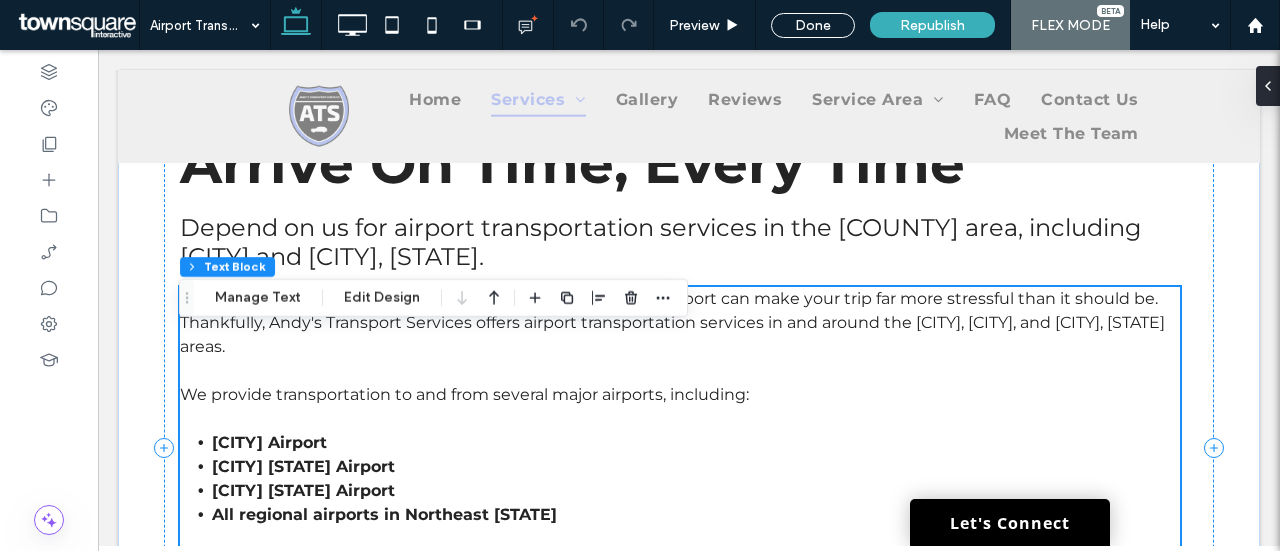 scroll, scrollTop: 229, scrollLeft: 0, axis: vertical 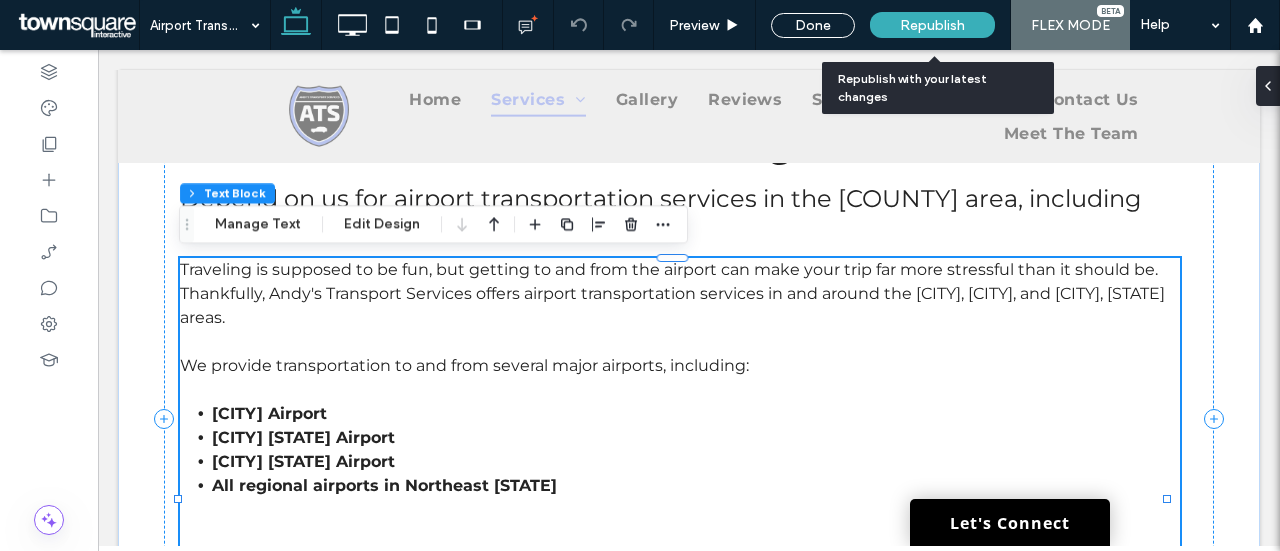 click on "Republish" at bounding box center [932, 25] 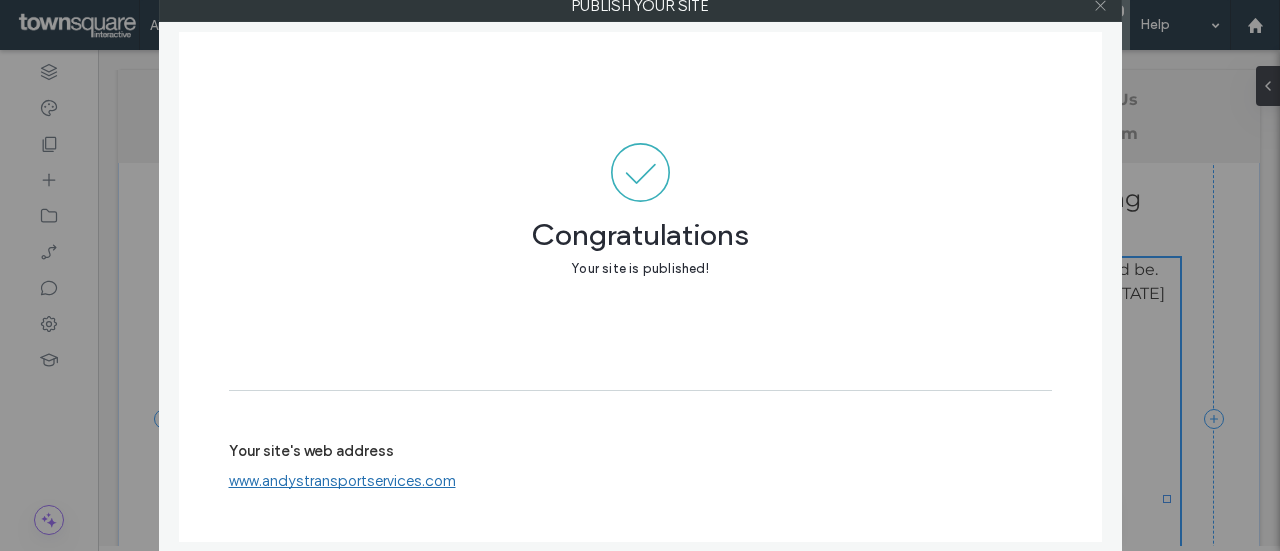 click 